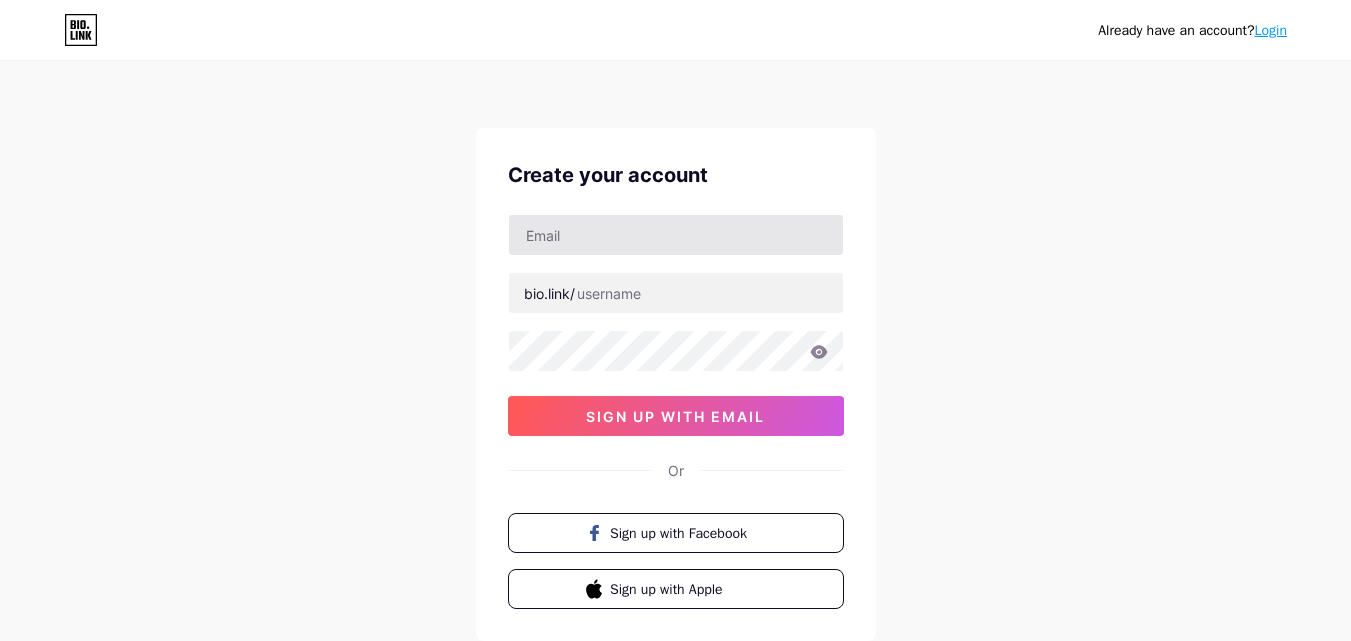 scroll, scrollTop: 0, scrollLeft: 0, axis: both 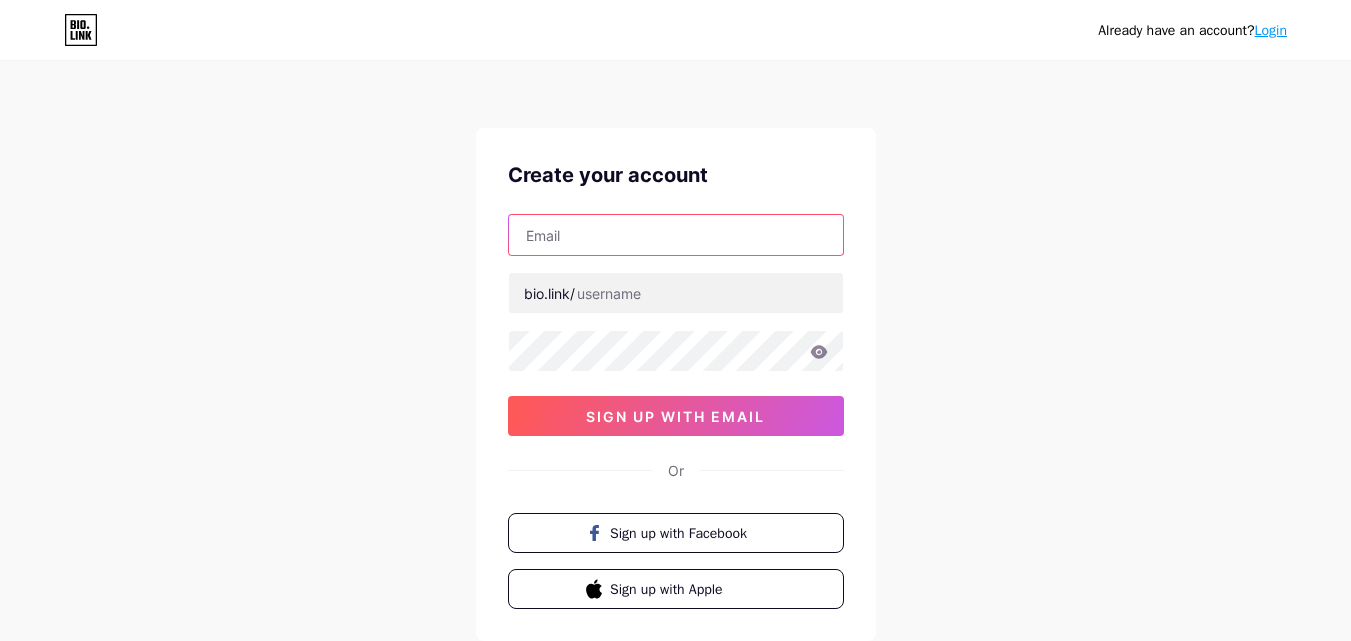 click at bounding box center (676, 235) 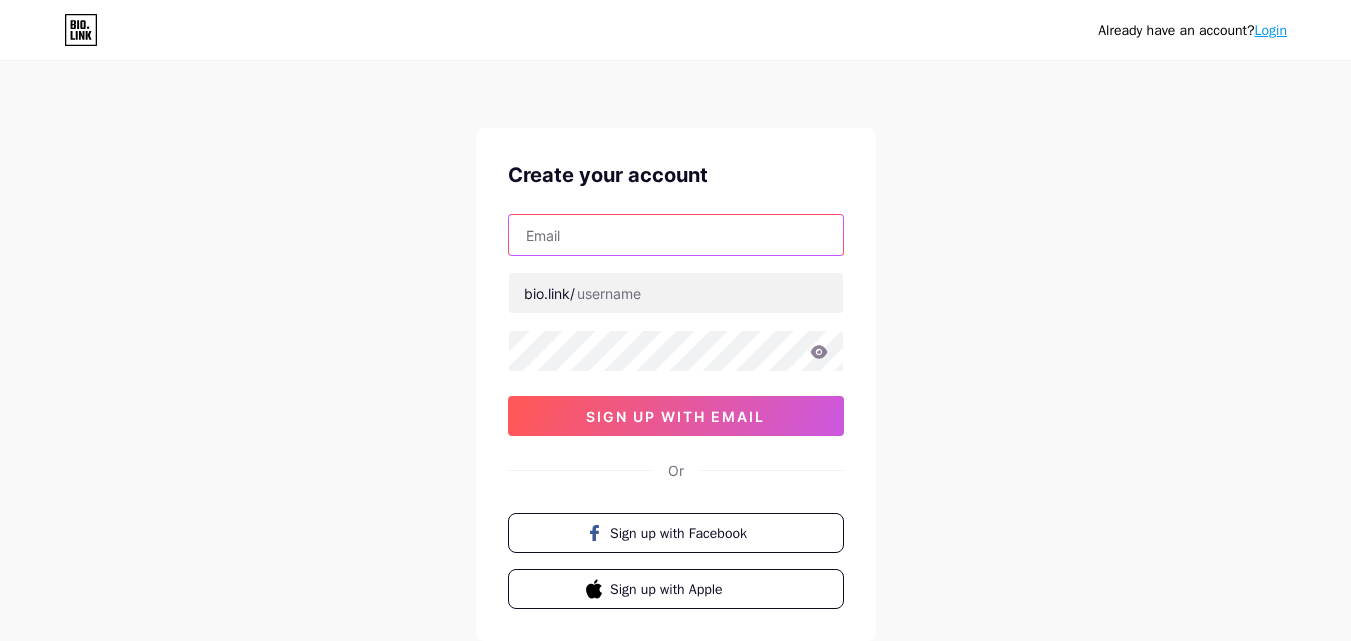 type on "[EMAIL]" 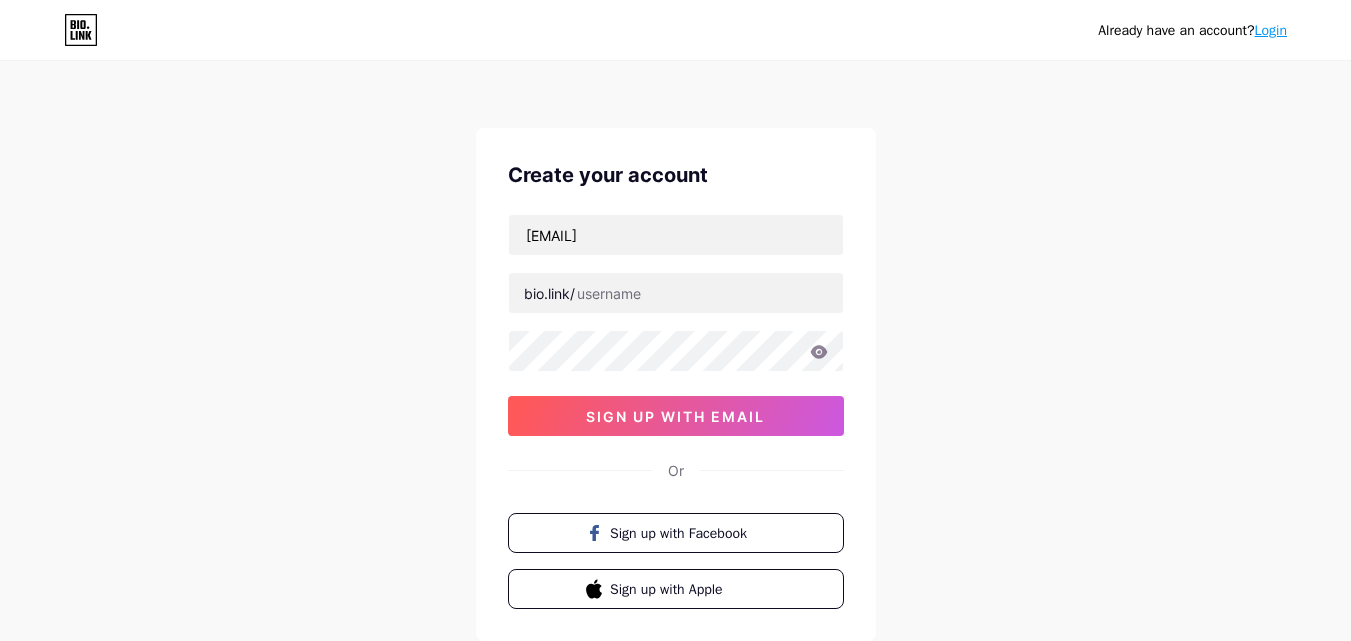 click on "Already have an account?  Login   Create your account     [EMAIL]     bio.link/                       sign up with email         Or       Sign up with Facebook
Sign up with Apple
By signing up, you agree to our  Terms of Service  and  Privacy Policy ." at bounding box center [675, 382] 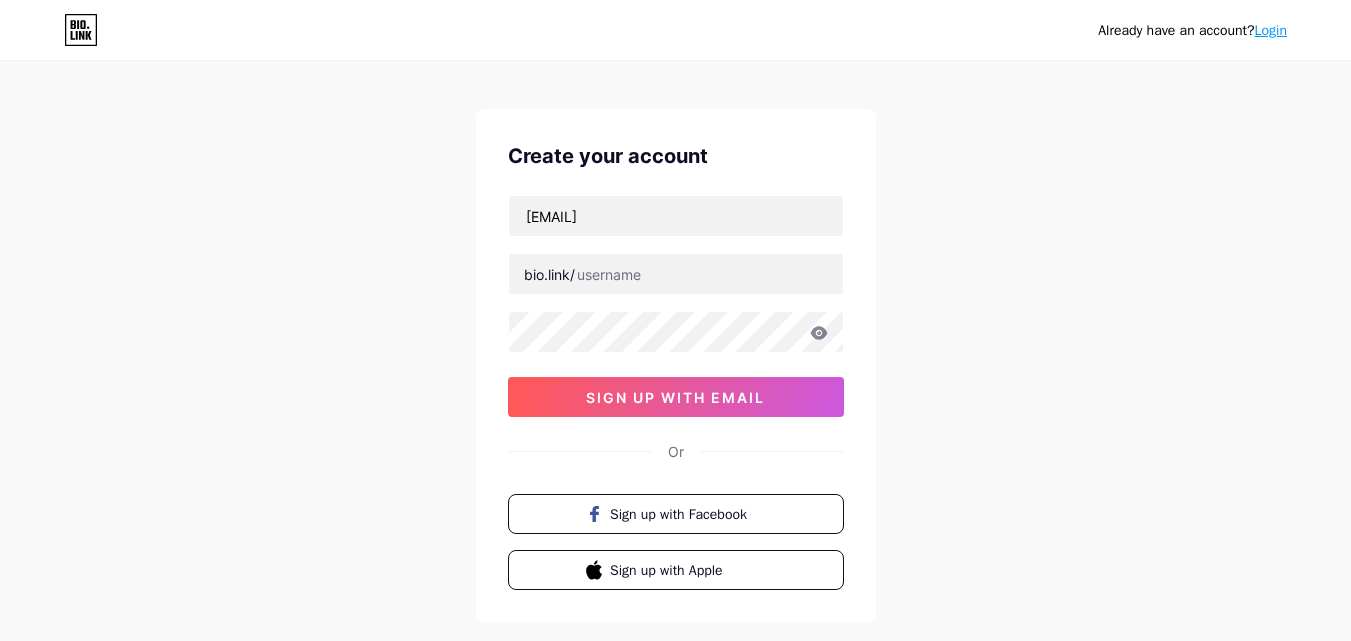 scroll, scrollTop: 0, scrollLeft: 0, axis: both 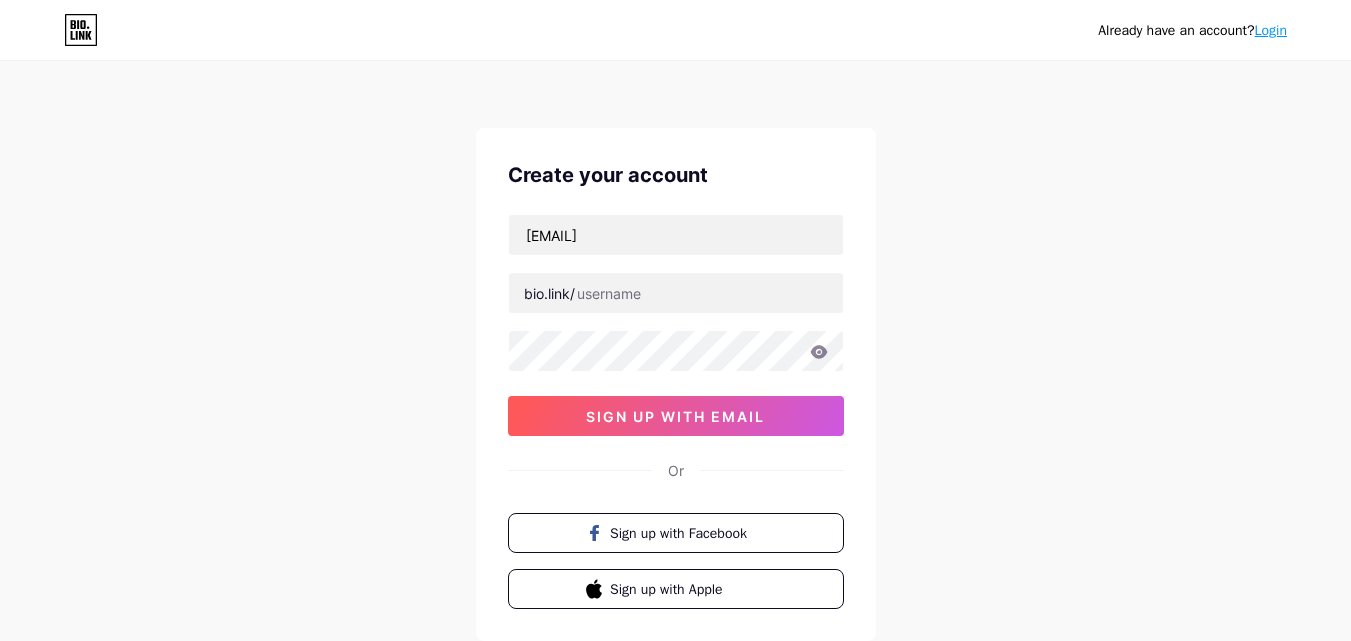 click on "Login" at bounding box center [1271, 30] 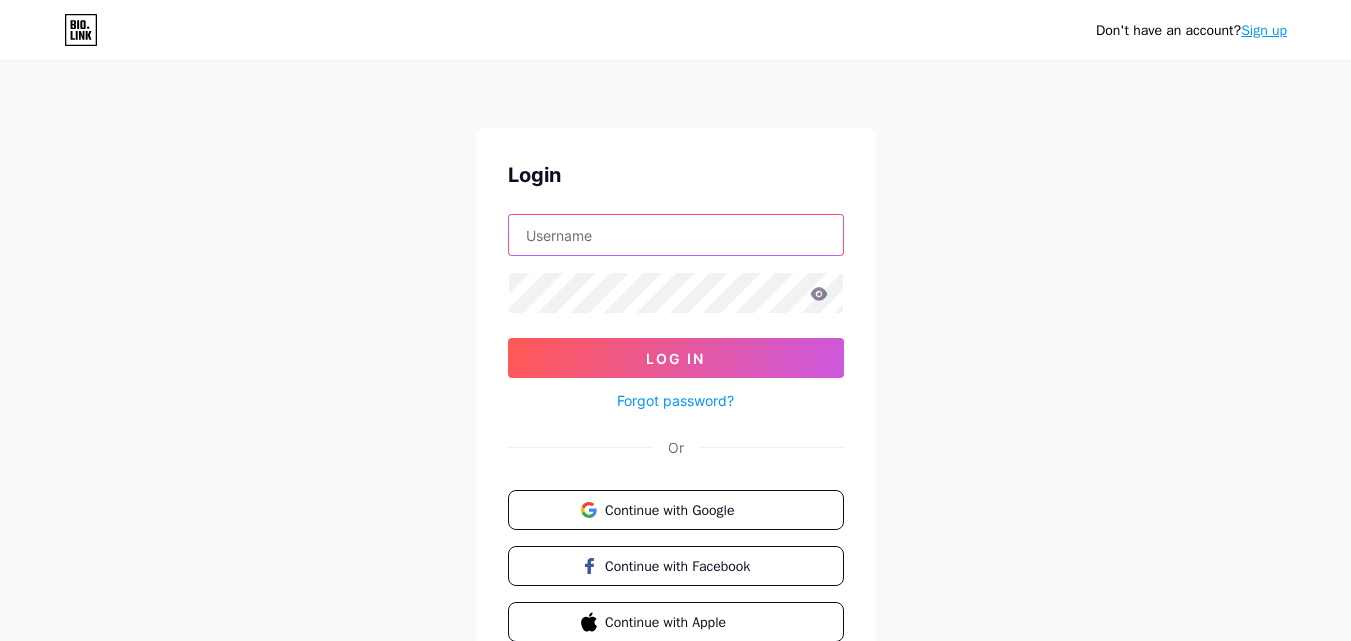 click at bounding box center [676, 235] 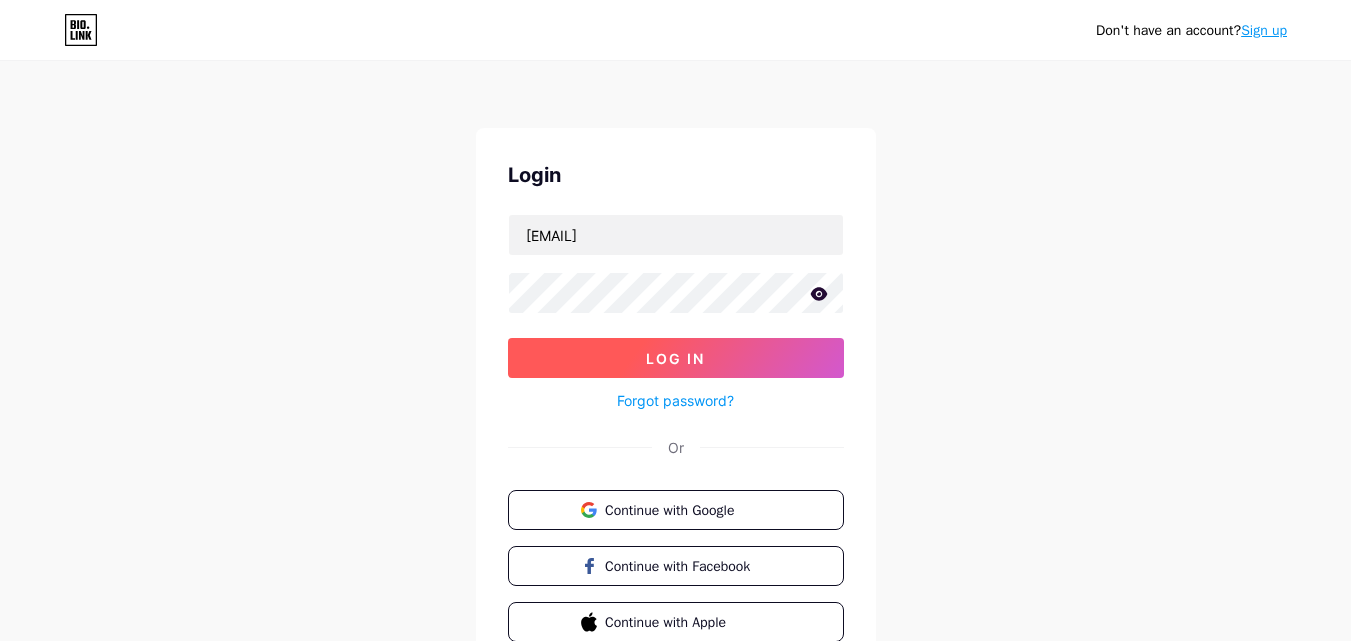 click on "Log In" at bounding box center (676, 358) 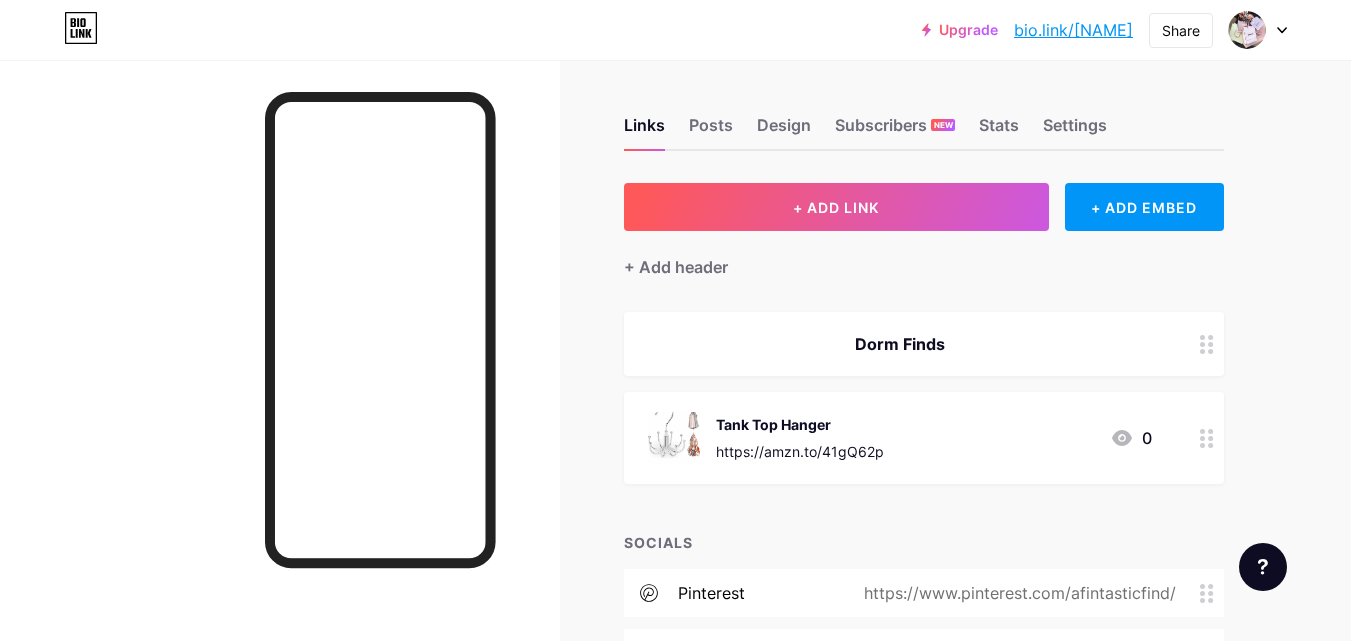 scroll, scrollTop: 1, scrollLeft: 0, axis: vertical 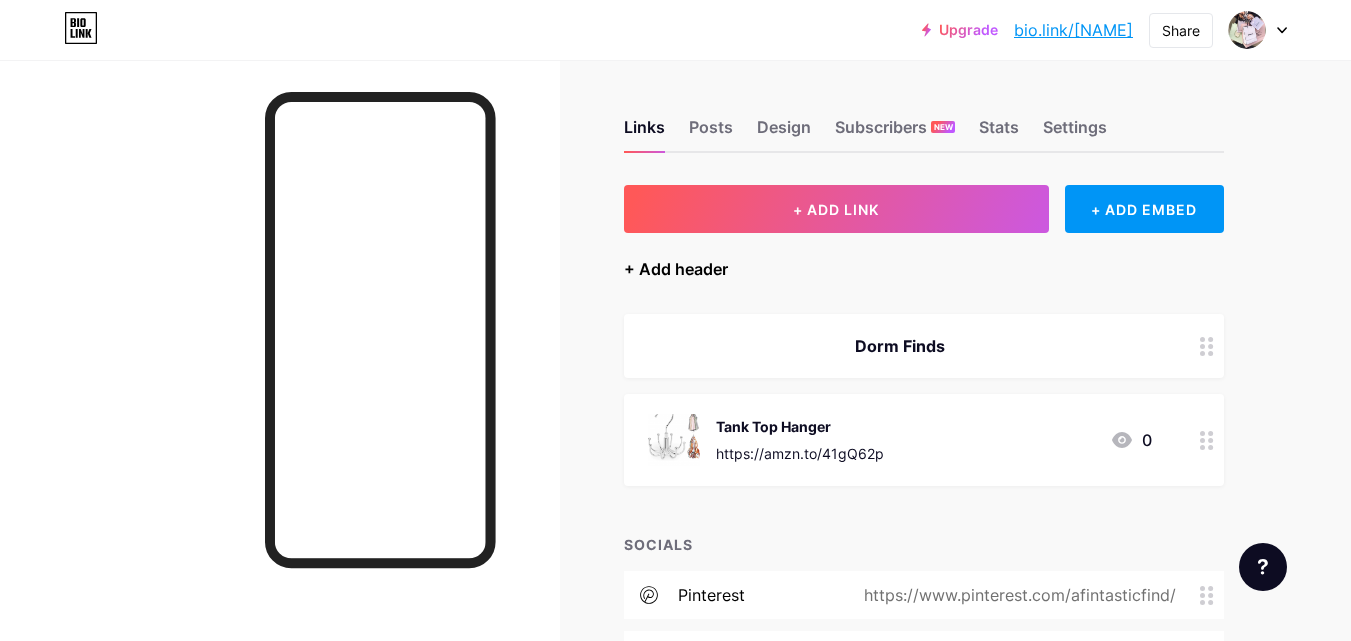 click on "+ Add header" at bounding box center [676, 269] 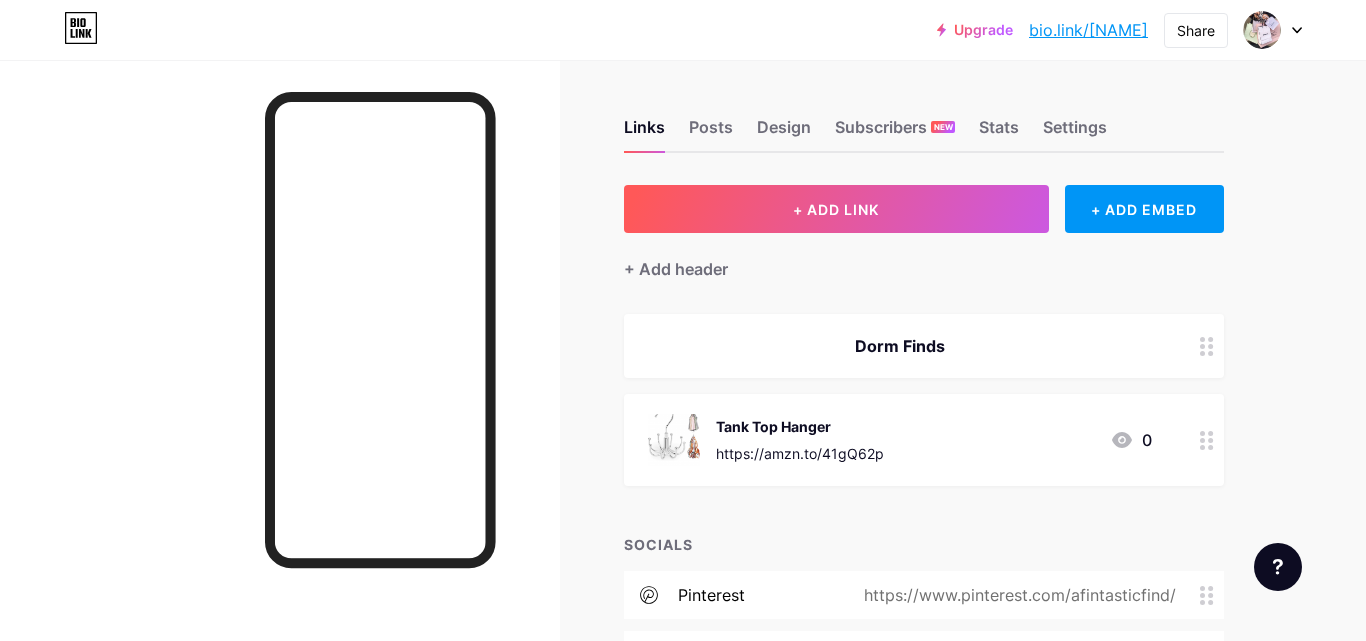 click at bounding box center [683, 321] 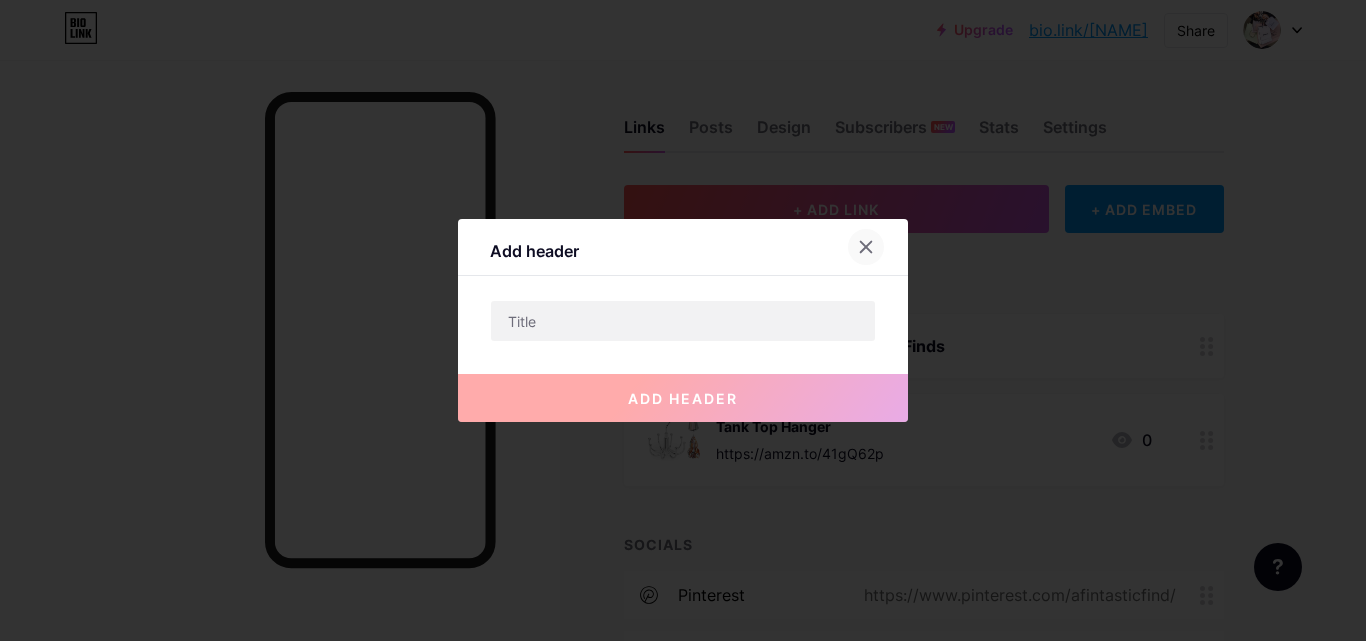 click 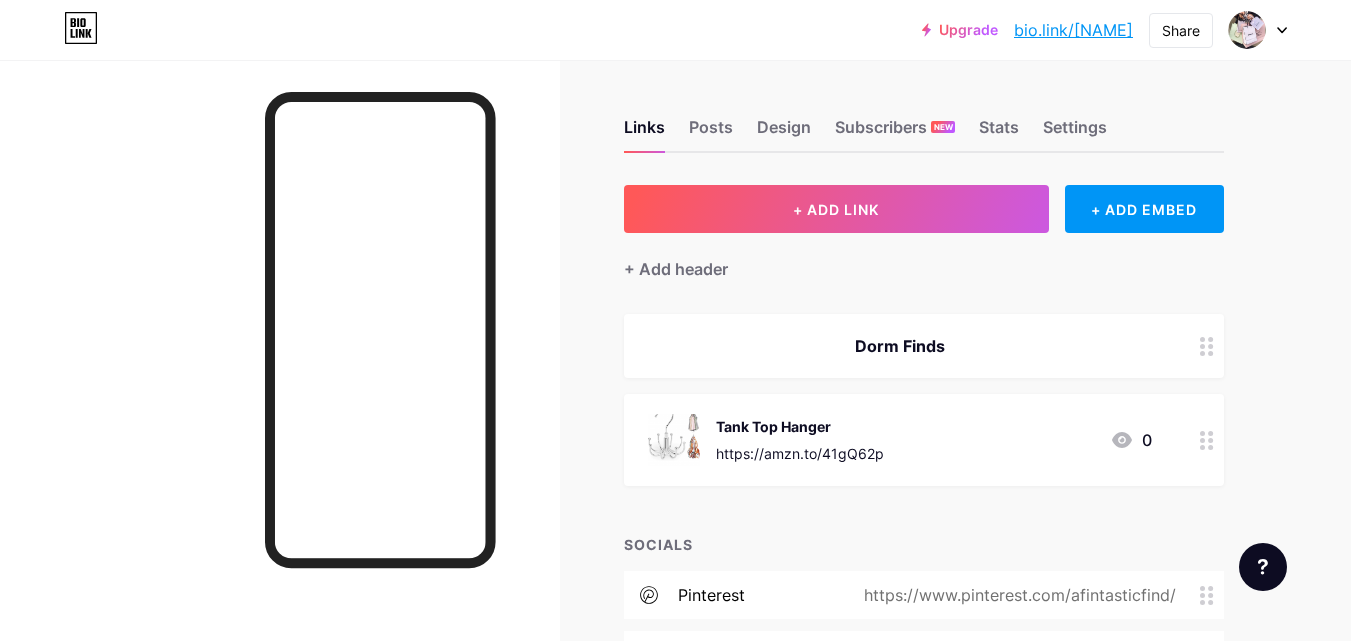 drag, startPoint x: 896, startPoint y: 422, endPoint x: 912, endPoint y: 464, distance: 44.94441 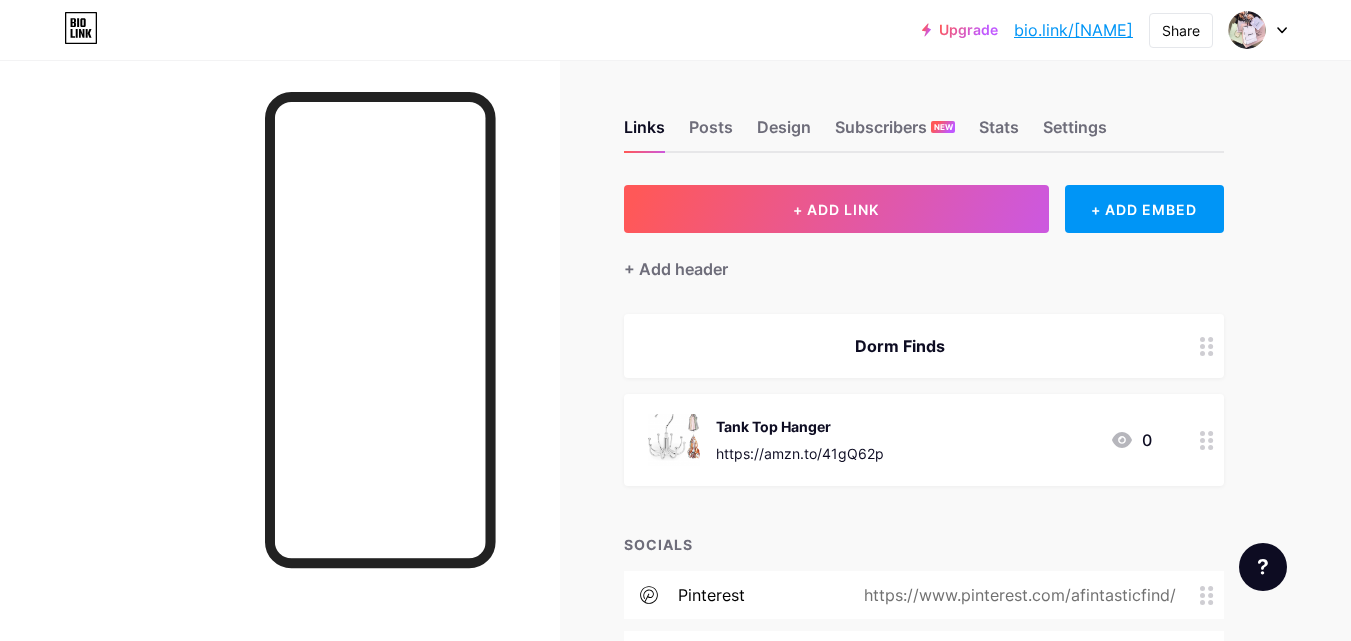 click on "Tank Top Hanger
https://amzn.to/41gQ62p
0" at bounding box center (900, 440) 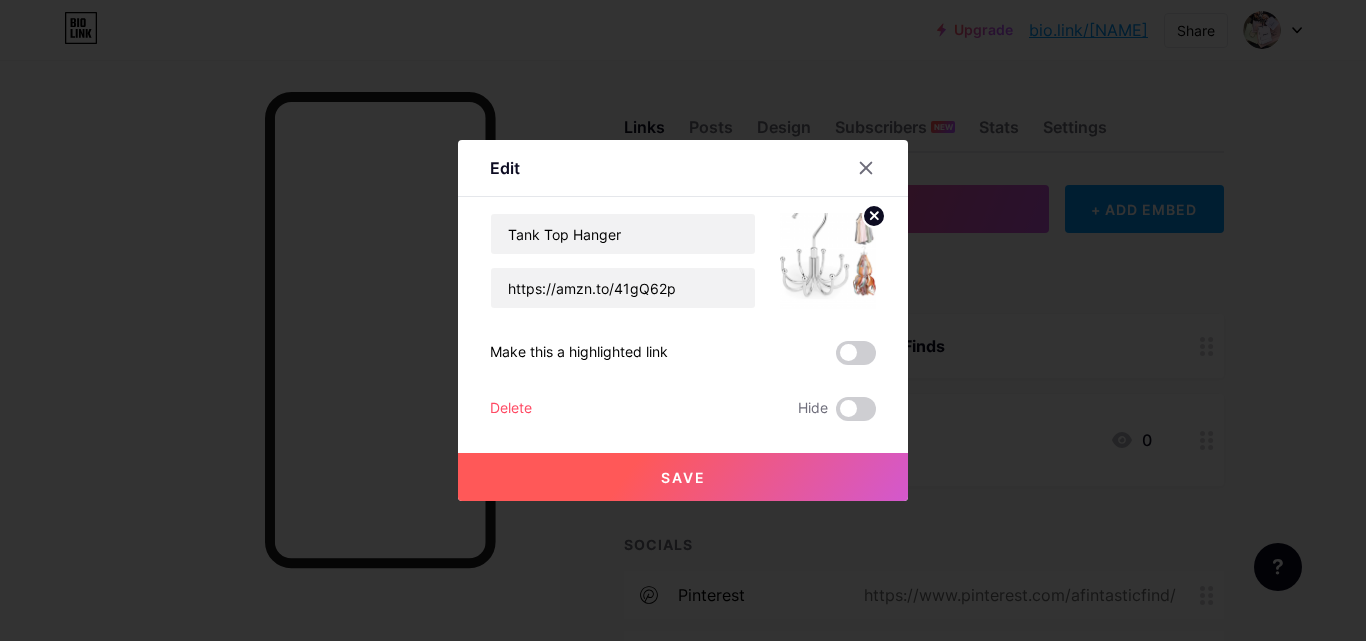 click at bounding box center [683, 320] 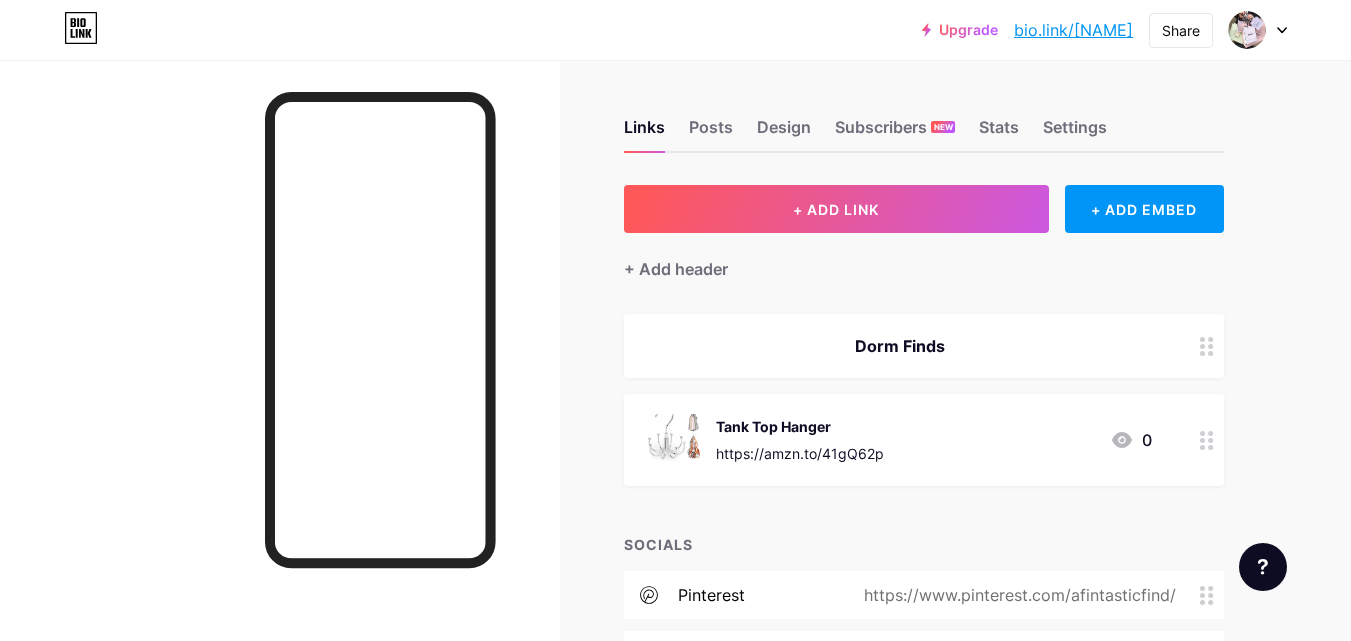 drag, startPoint x: 673, startPoint y: 265, endPoint x: 757, endPoint y: 269, distance: 84.095184 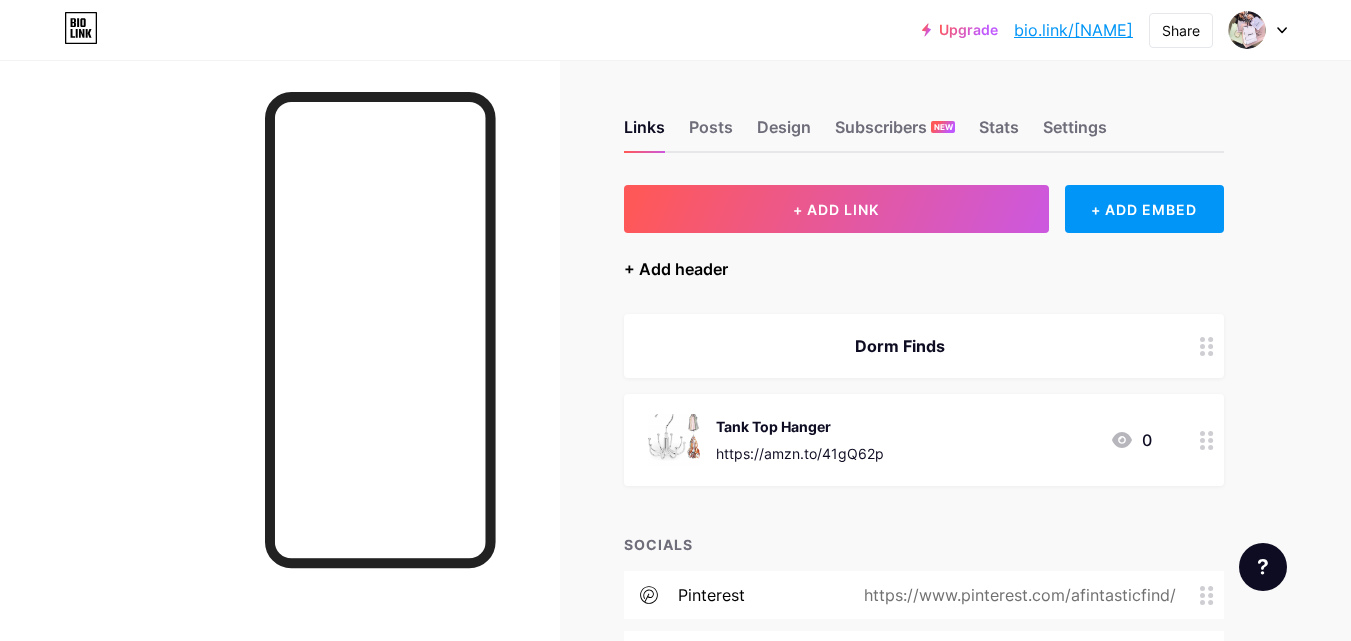 click on "+ Add header" at bounding box center [676, 269] 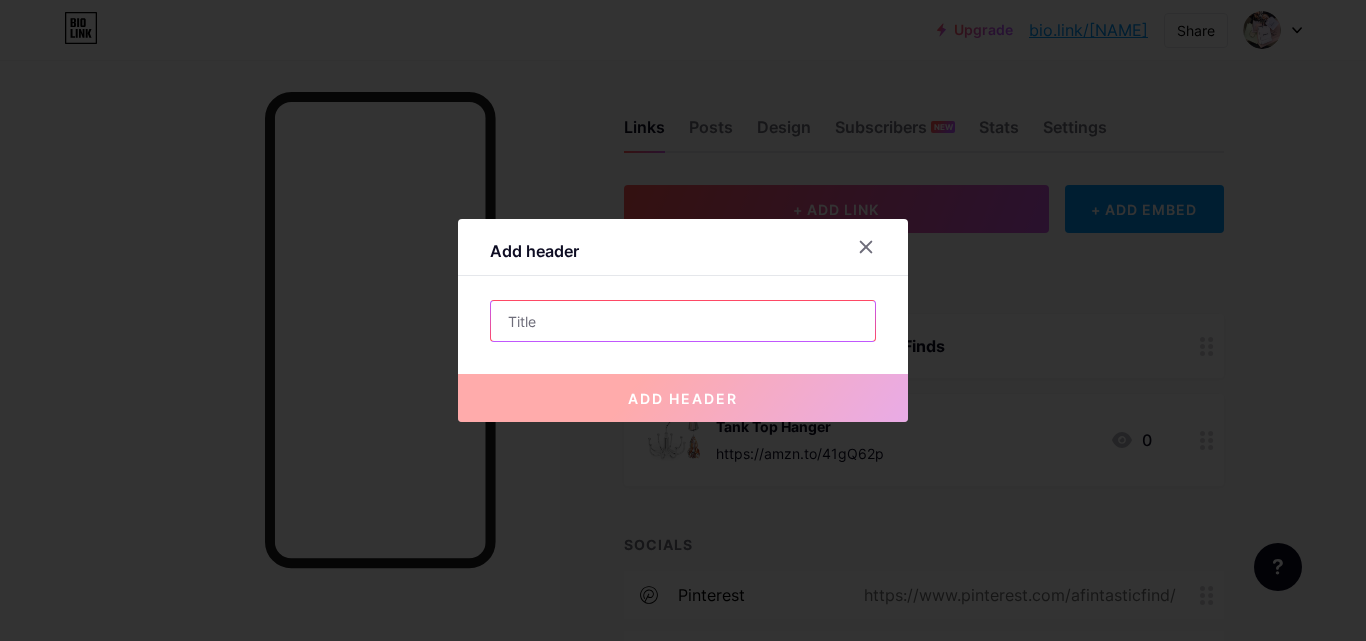 click at bounding box center (683, 321) 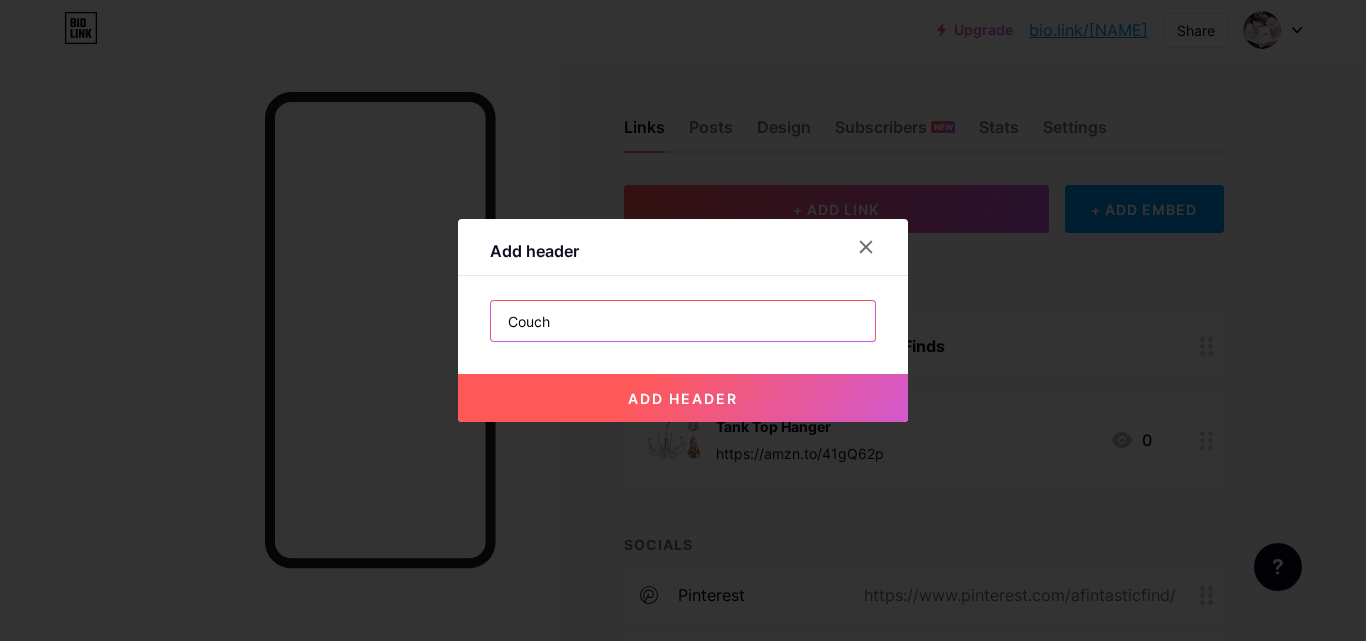 type on "Couch" 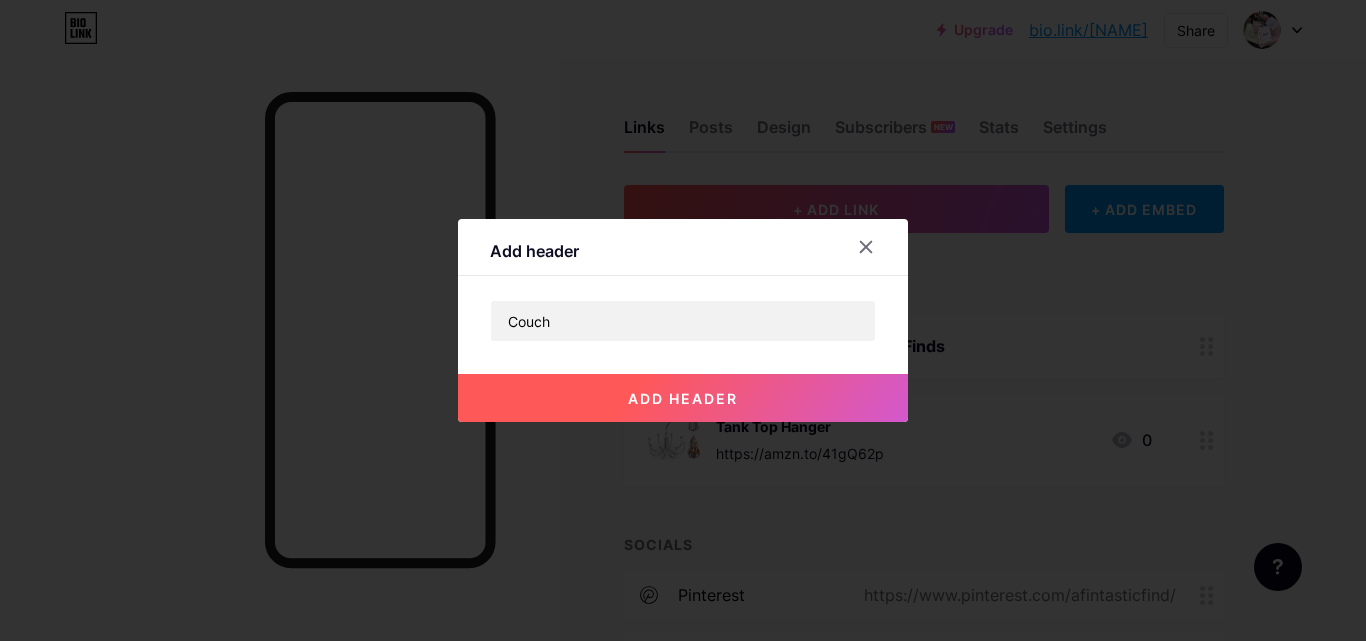 click on "add header" at bounding box center [683, 398] 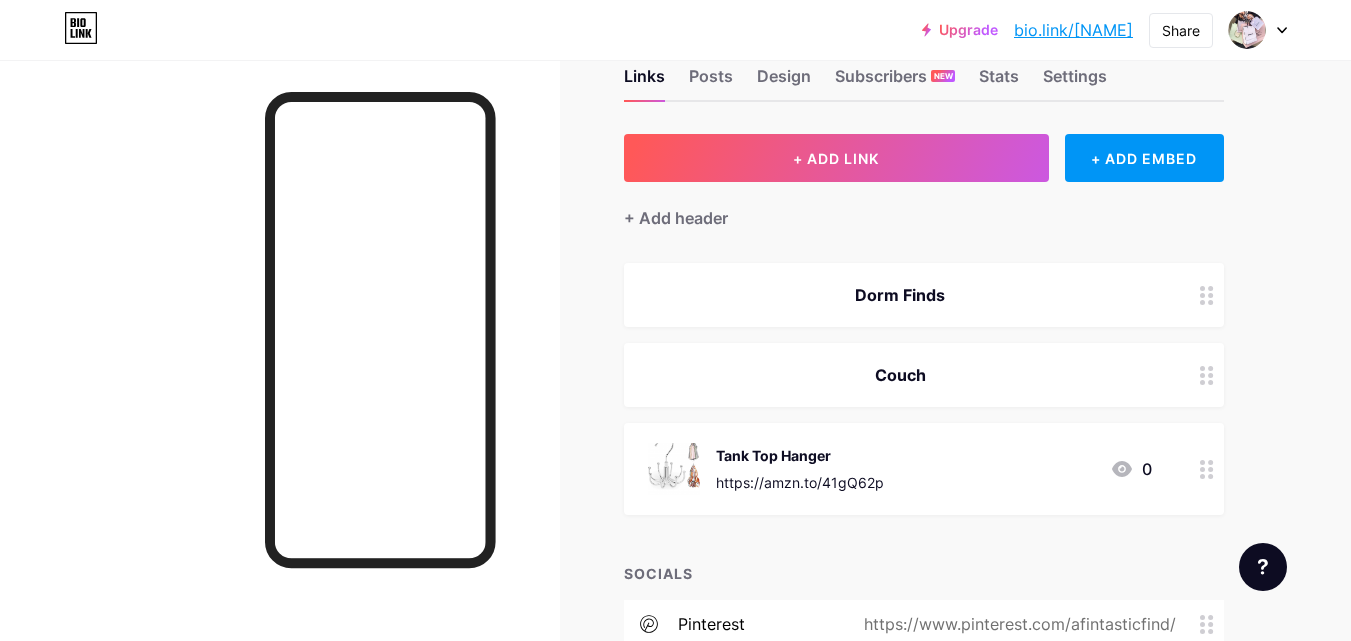 scroll, scrollTop: 53, scrollLeft: 0, axis: vertical 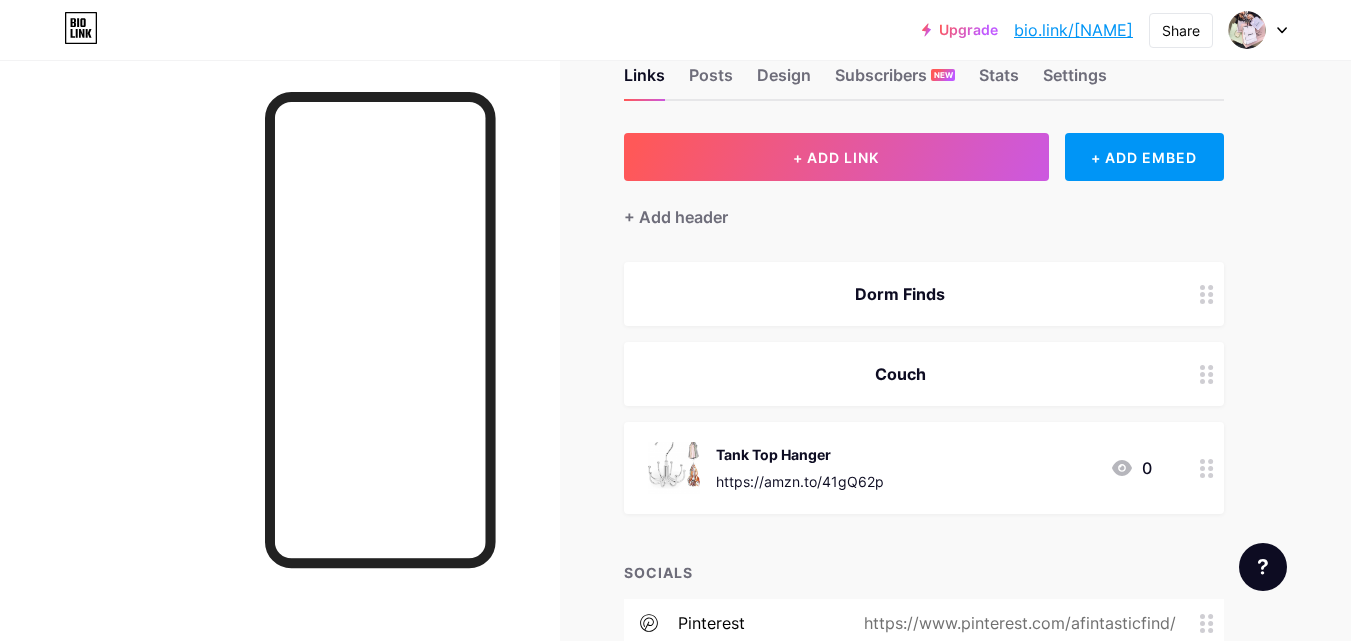 drag, startPoint x: 914, startPoint y: 383, endPoint x: 924, endPoint y: 426, distance: 44.14748 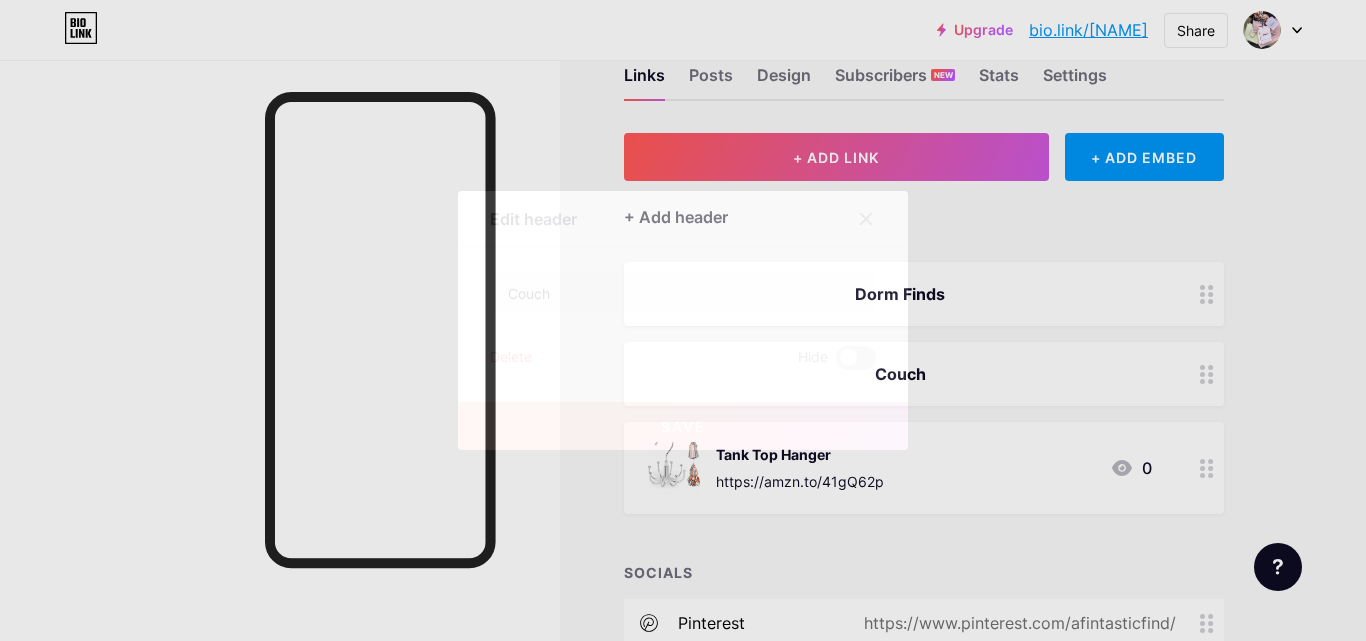 click on "Delete" at bounding box center [511, 358] 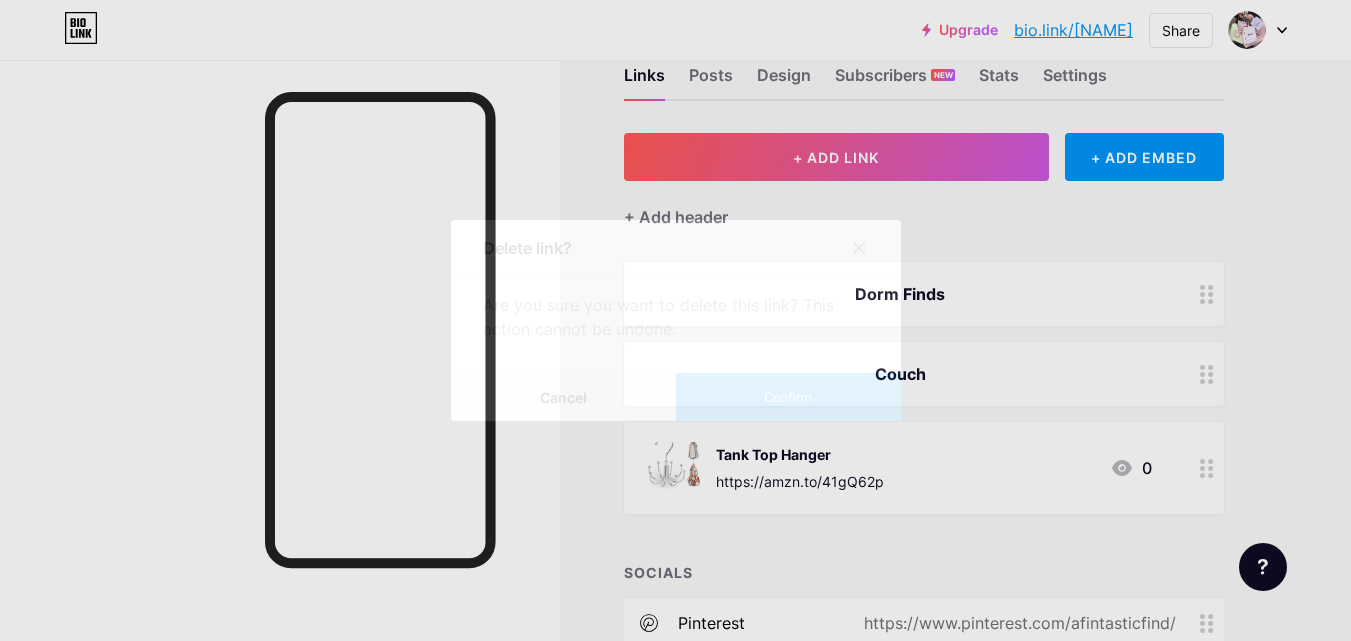 click on "Confirm" at bounding box center [788, 397] 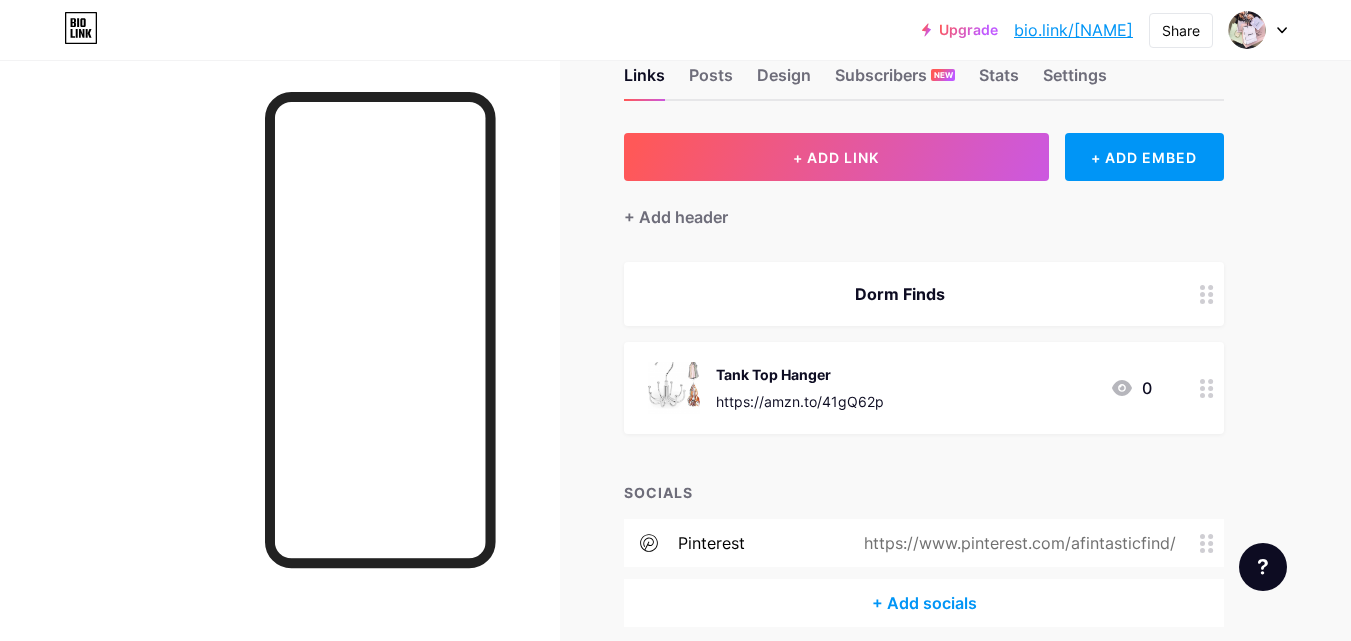 click 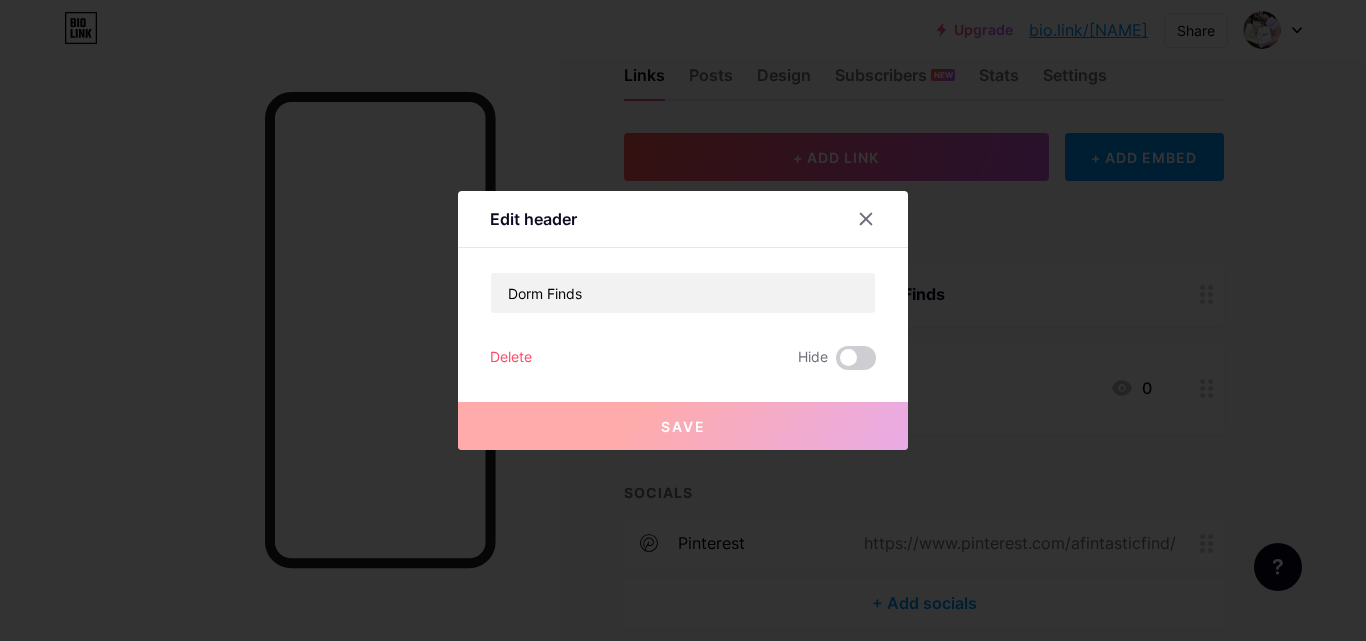 drag, startPoint x: 490, startPoint y: 358, endPoint x: 899, endPoint y: 415, distance: 412.9528 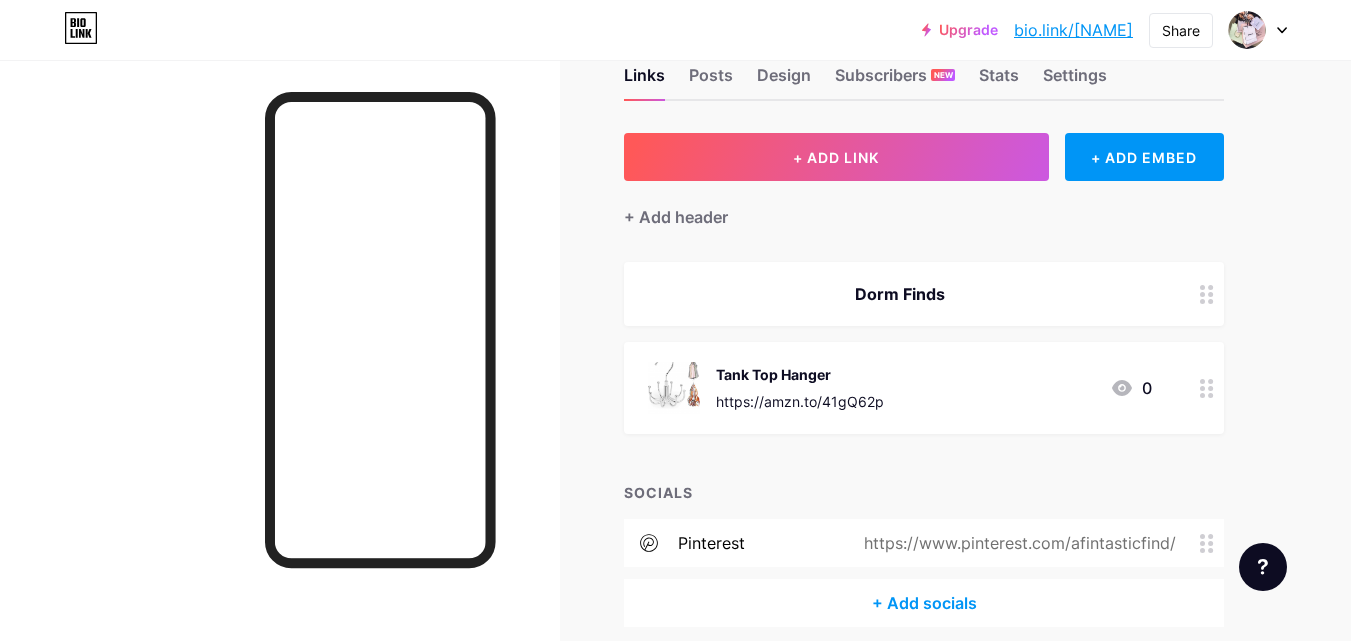 click at bounding box center (380, 330) 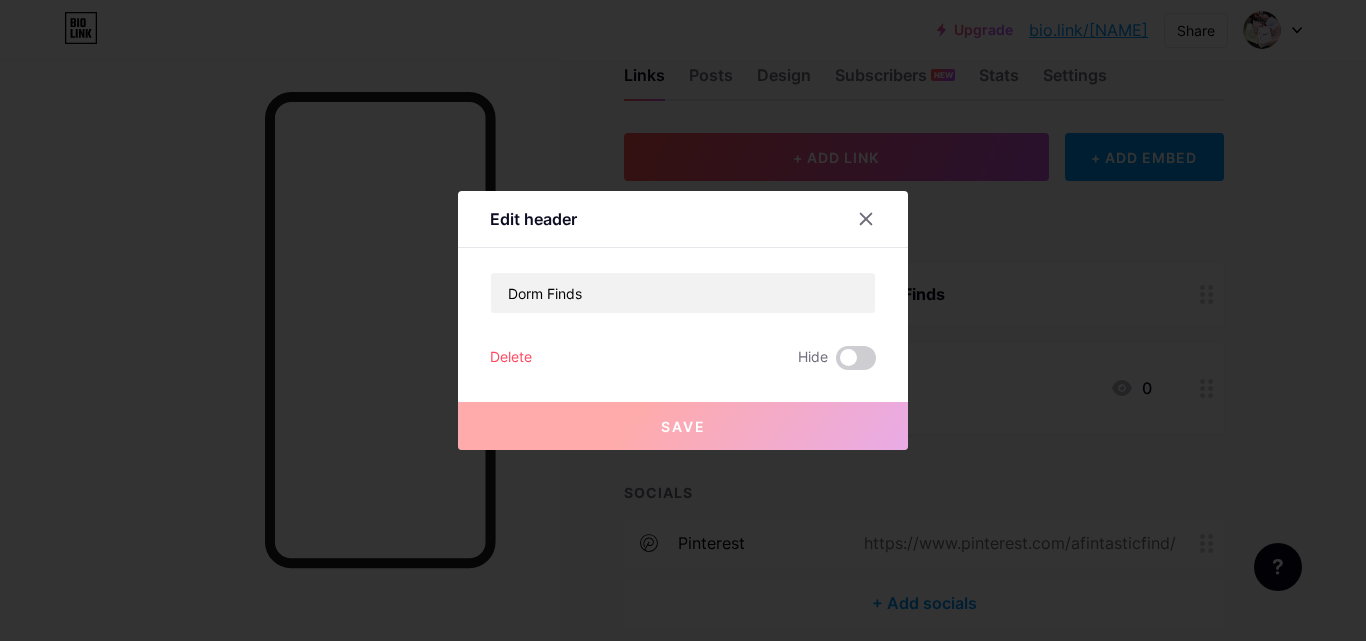 click on "Delete" at bounding box center (511, 358) 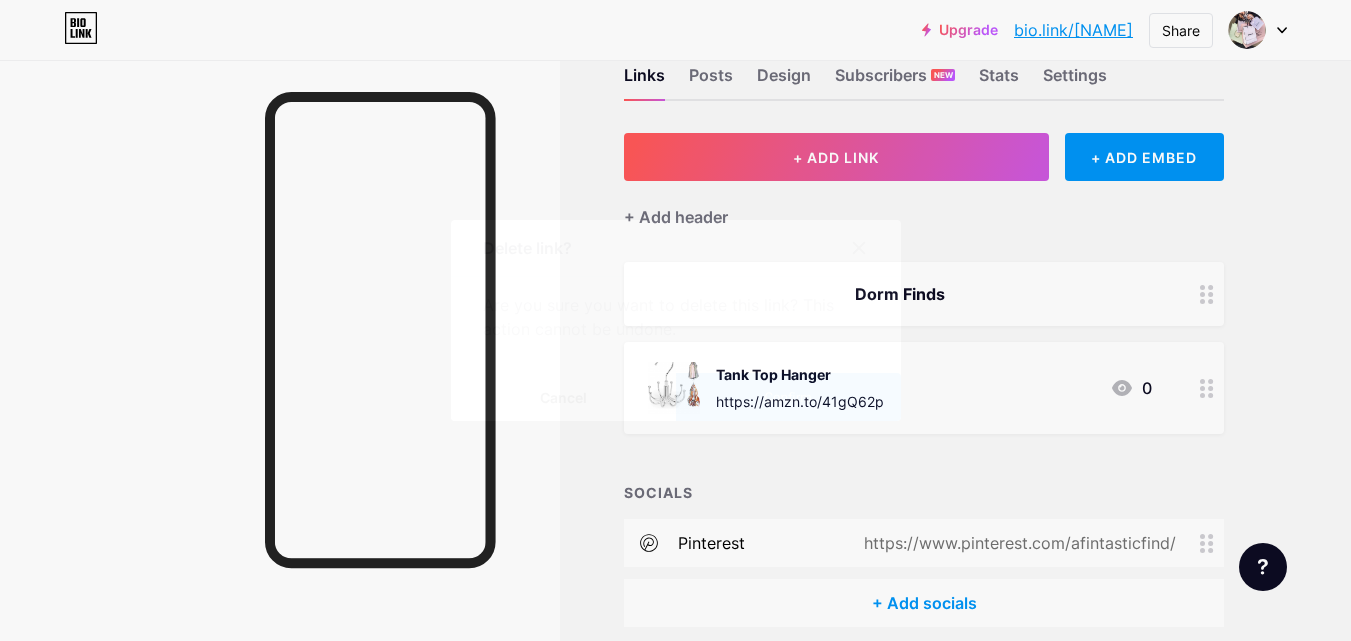 click on "Confirm" at bounding box center [788, 397] 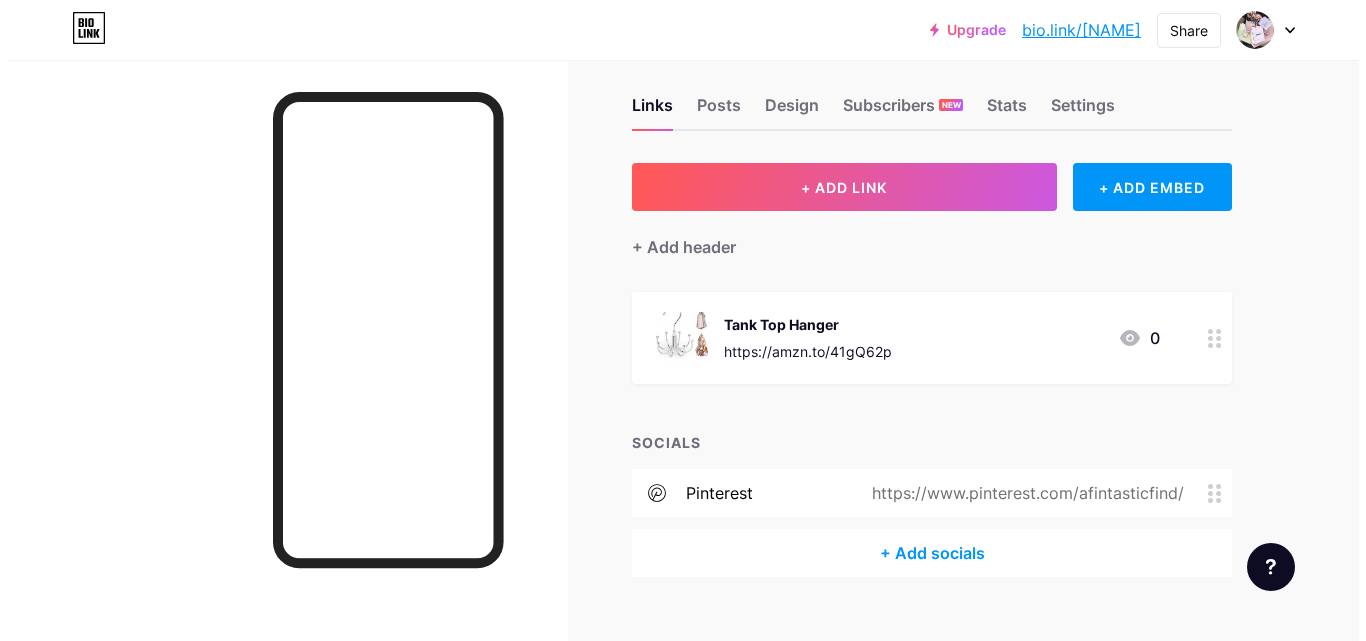 scroll, scrollTop: 24, scrollLeft: 0, axis: vertical 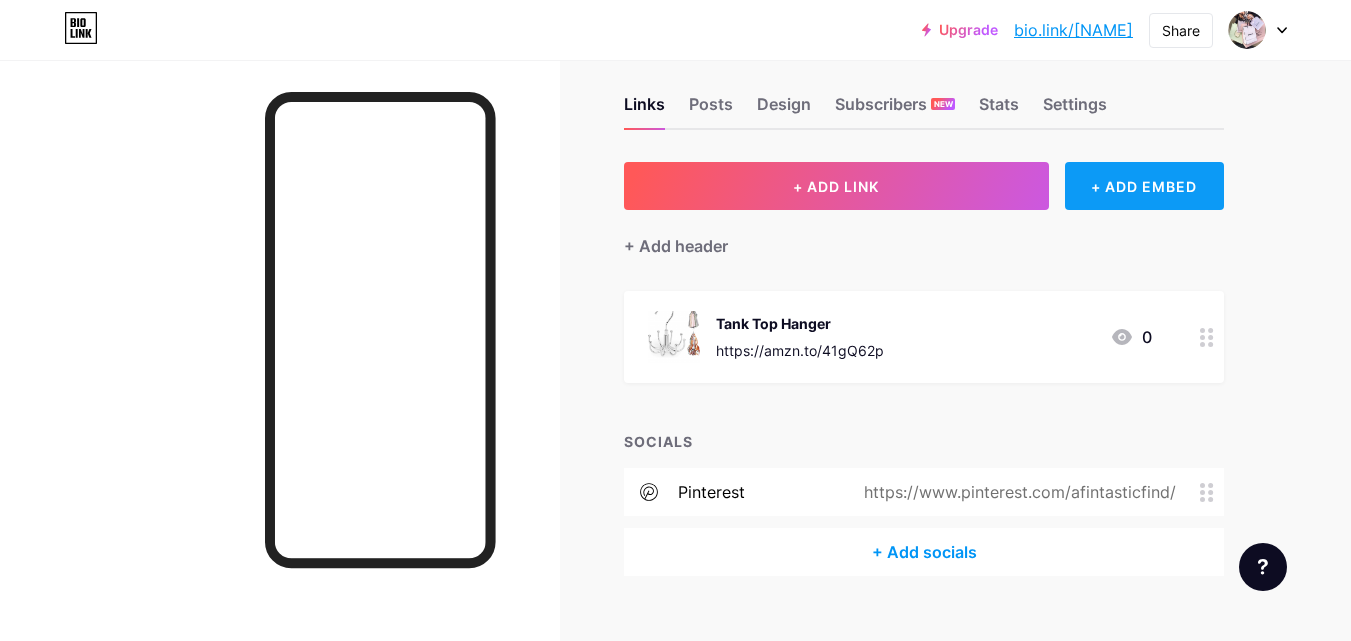 click on "+ ADD EMBED" at bounding box center (1144, 186) 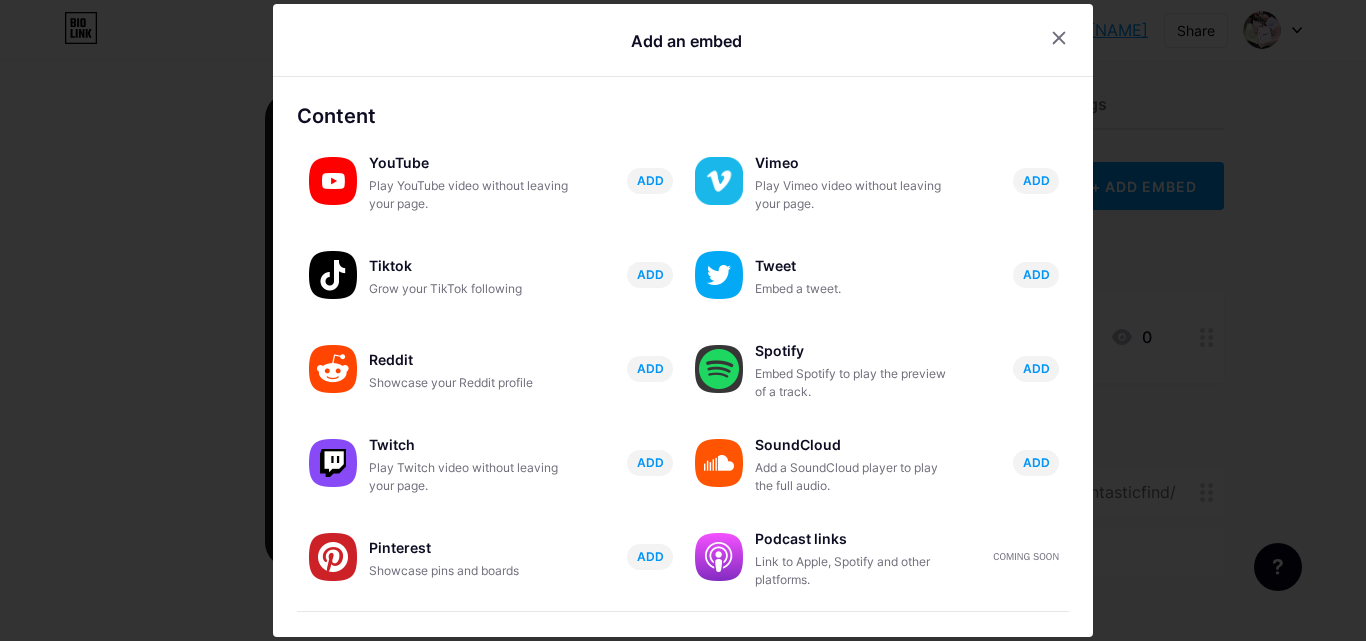 scroll, scrollTop: 69, scrollLeft: 0, axis: vertical 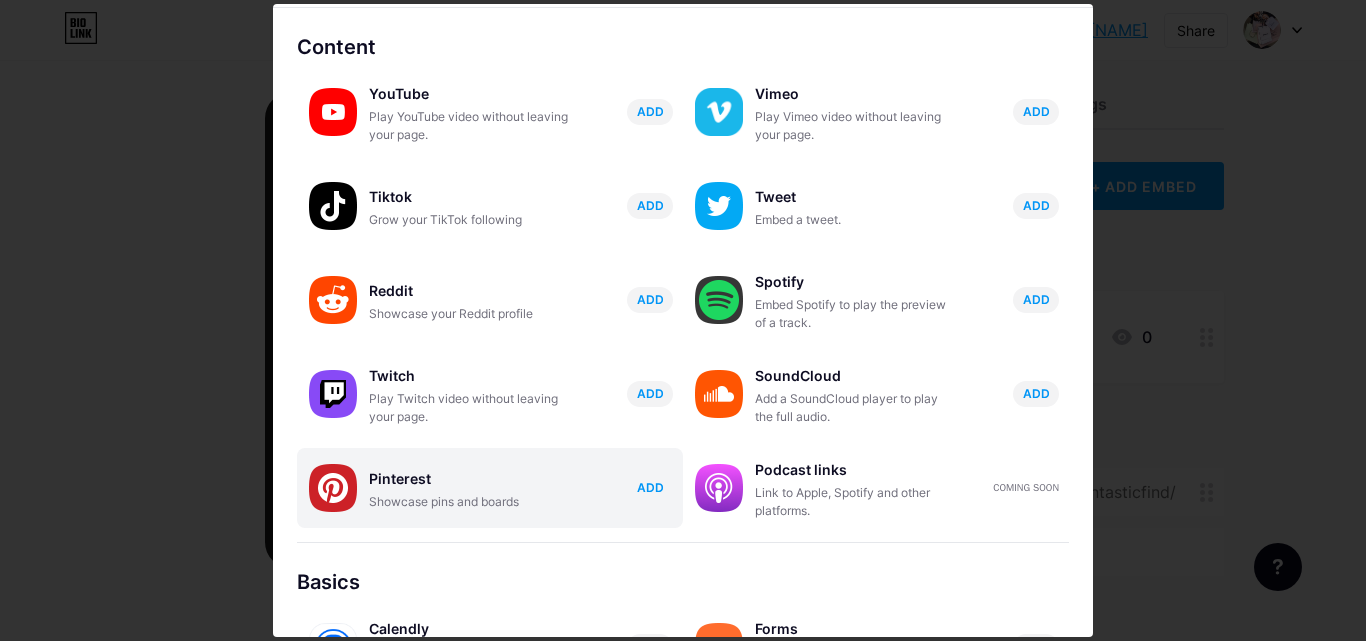 click on "ADD" at bounding box center (650, 487) 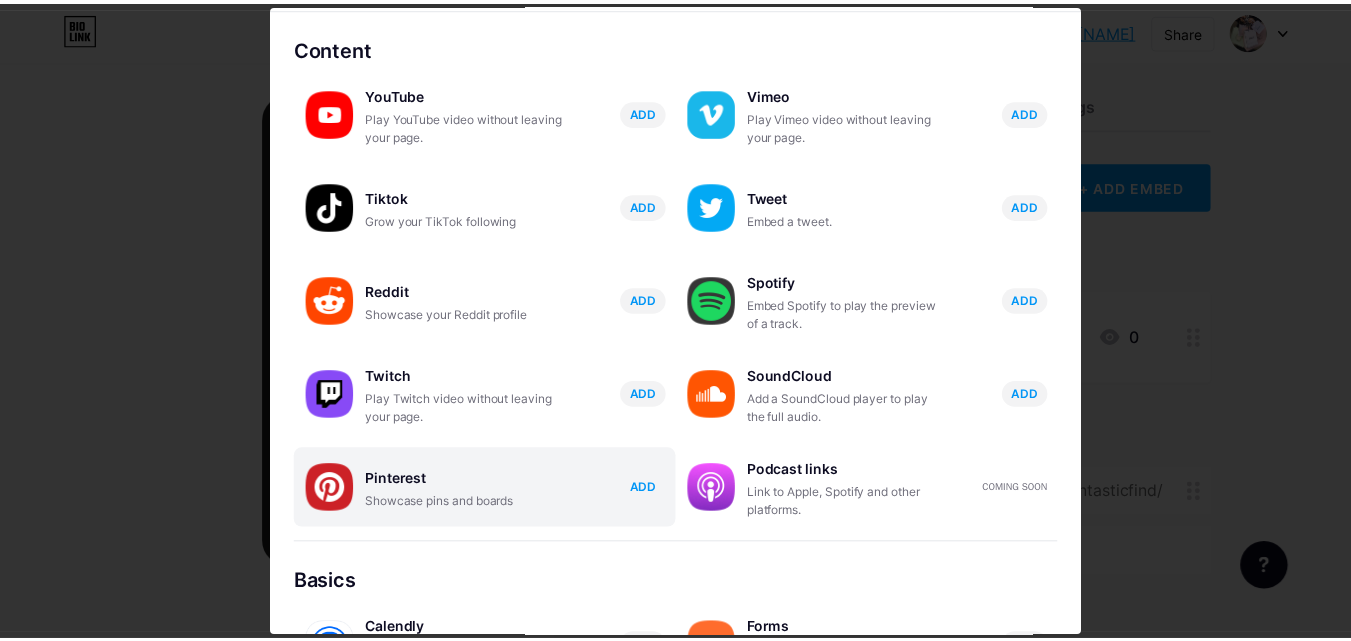 scroll, scrollTop: 0, scrollLeft: 0, axis: both 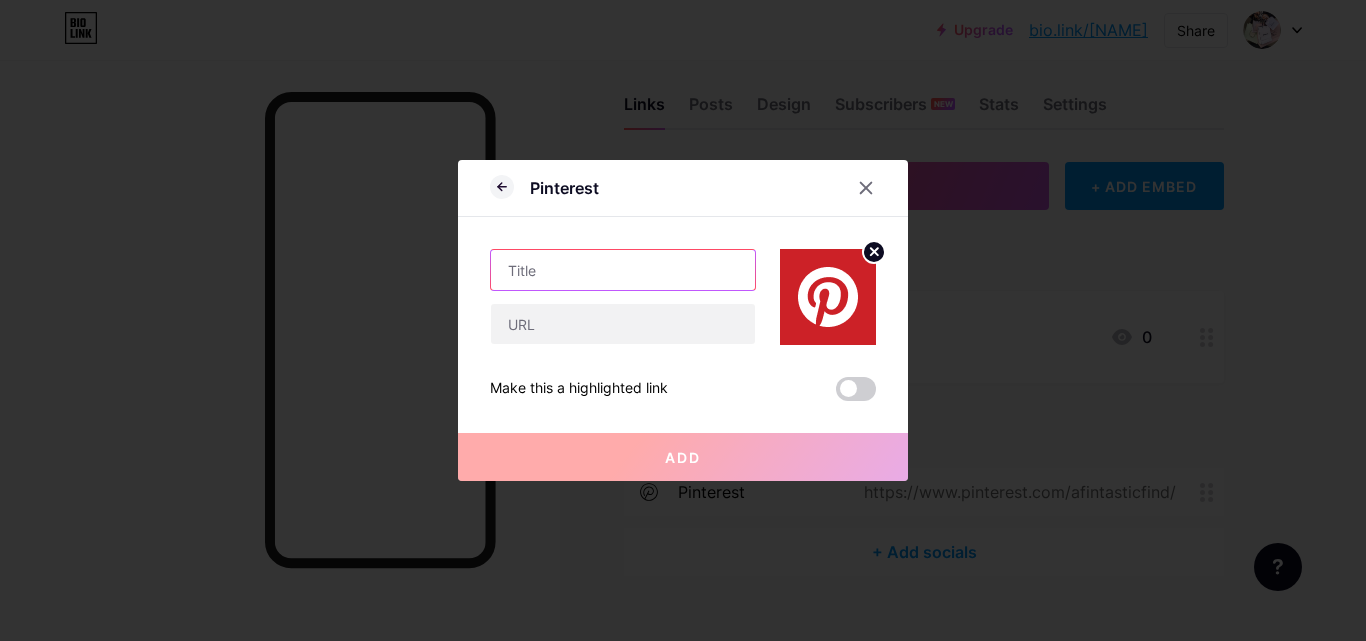 click at bounding box center [623, 270] 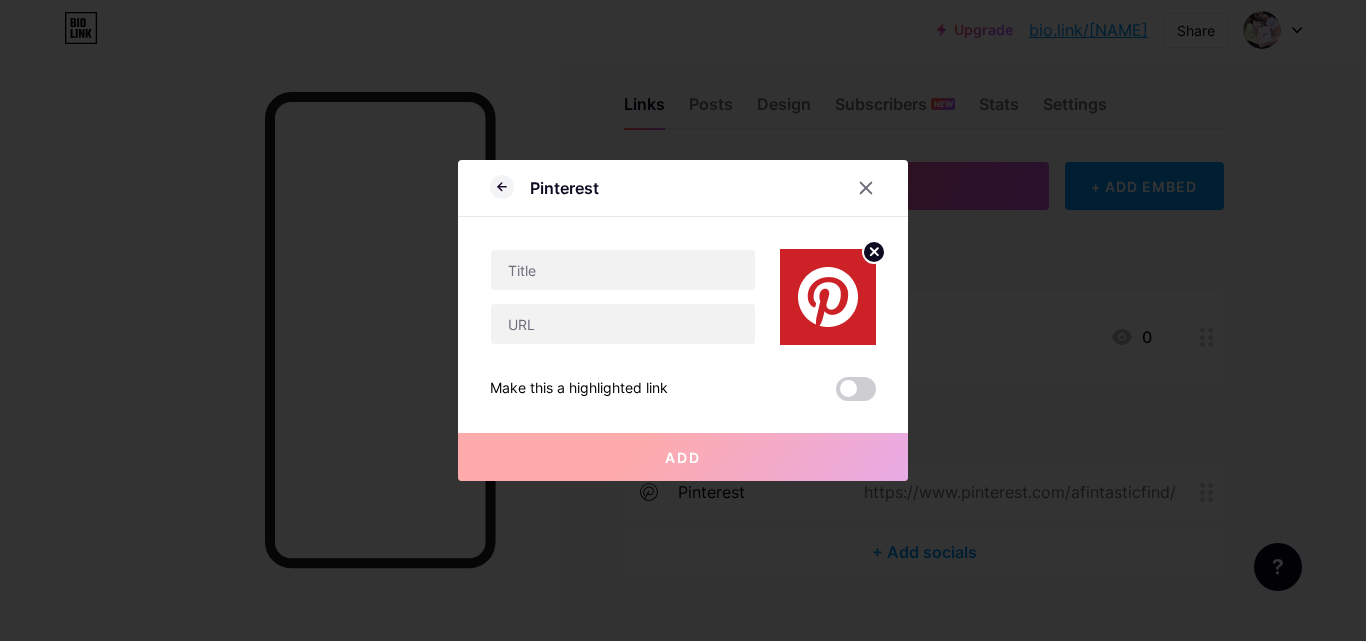 click on "Add" at bounding box center [683, 457] 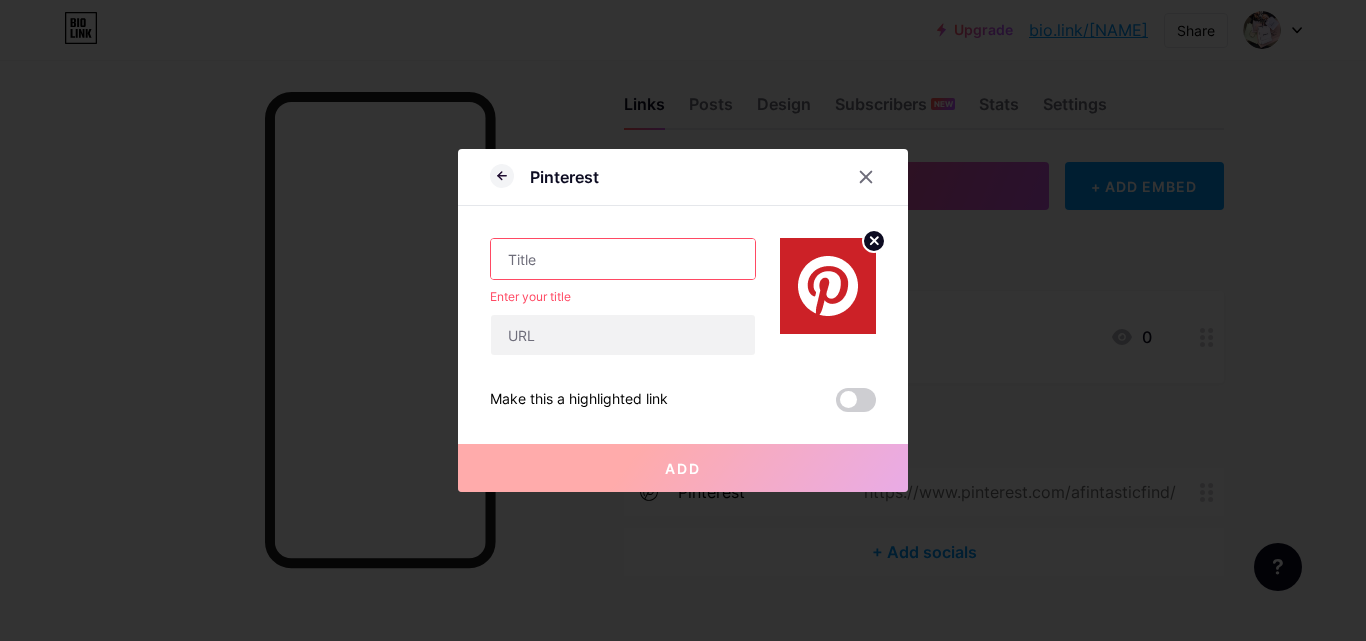 click at bounding box center [623, 259] 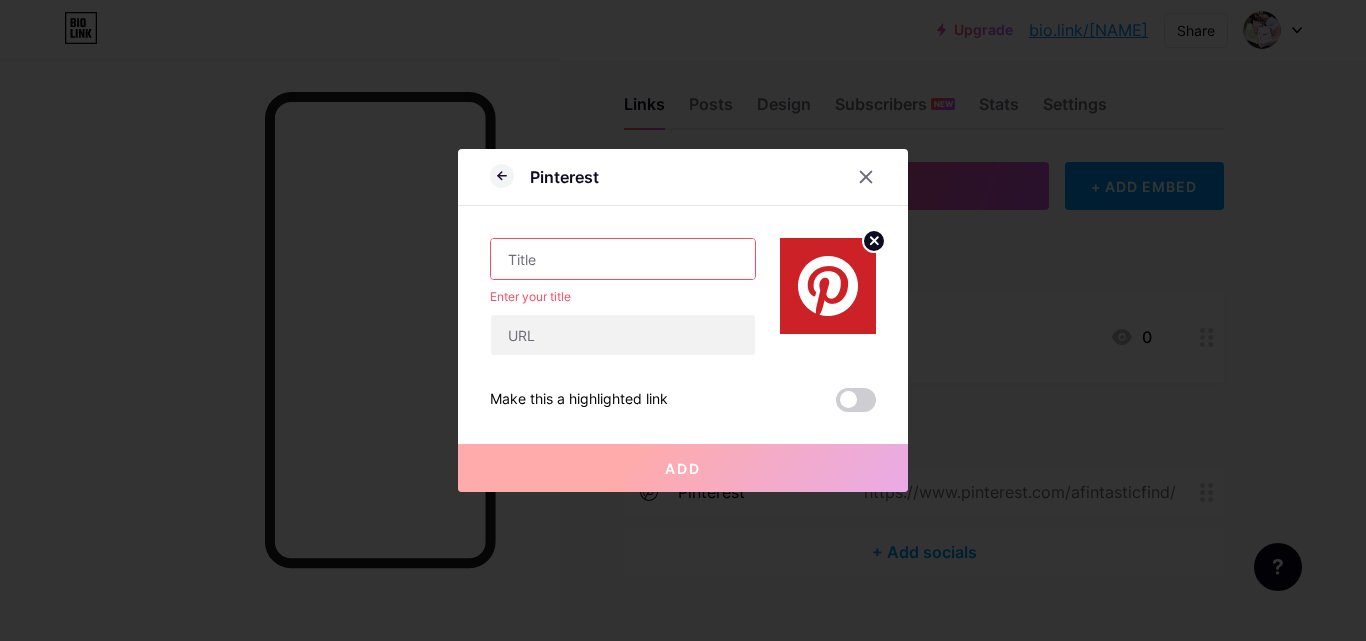 click at bounding box center [683, 320] 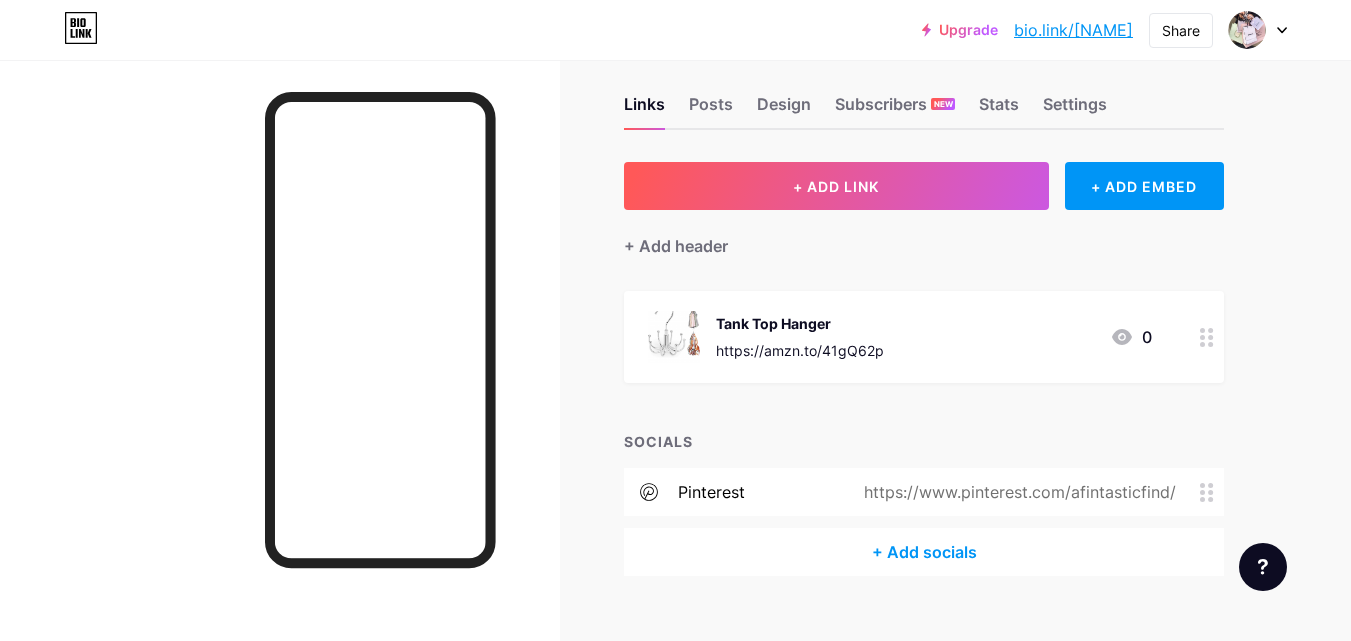 scroll, scrollTop: 0, scrollLeft: 0, axis: both 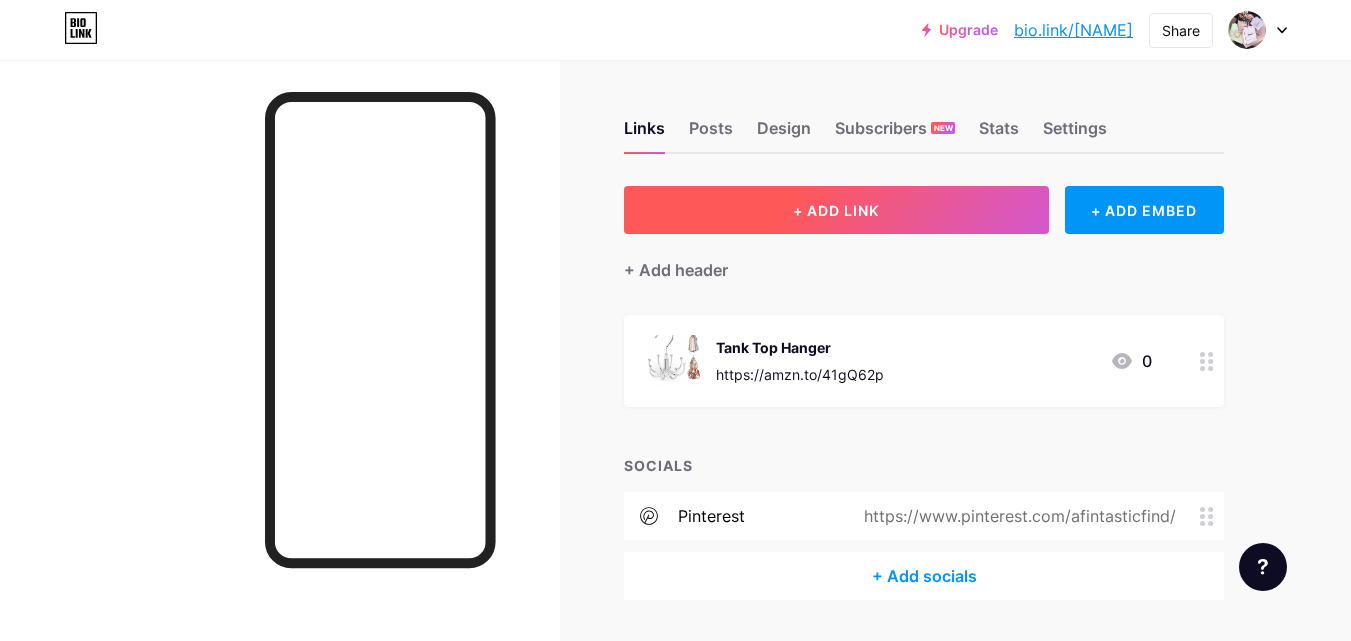 click on "+ ADD LINK" at bounding box center [836, 210] 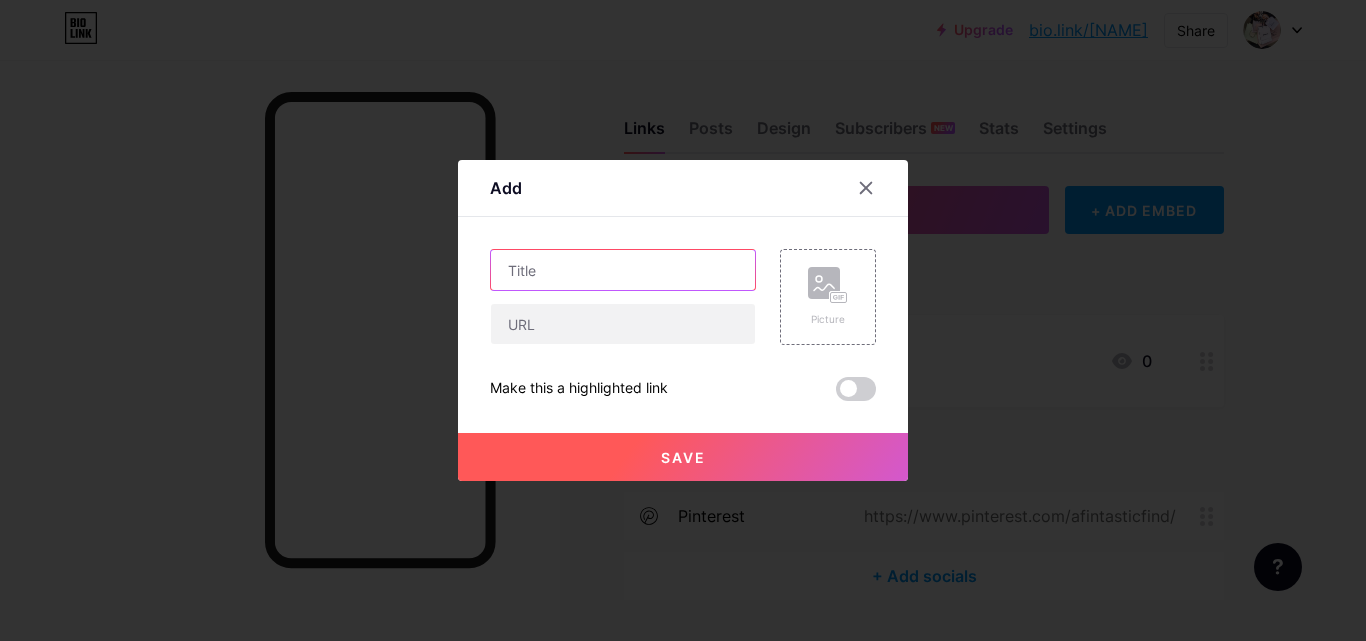 click at bounding box center [623, 270] 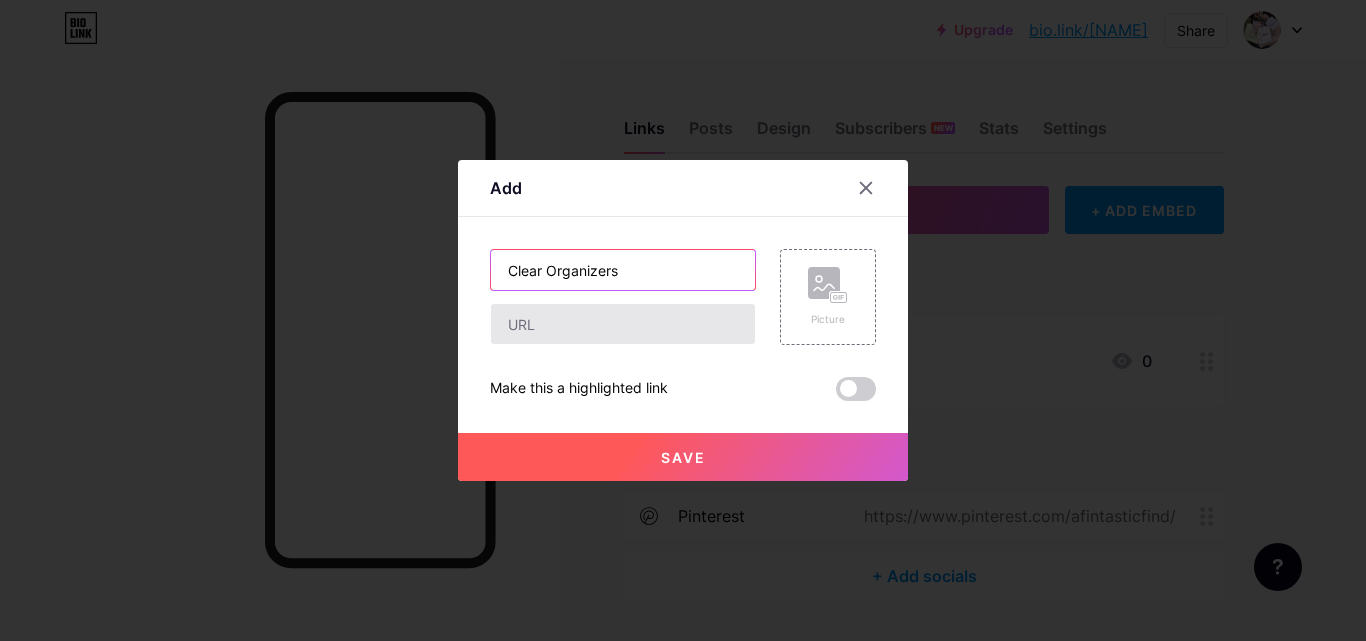 type on "Clear Organizers" 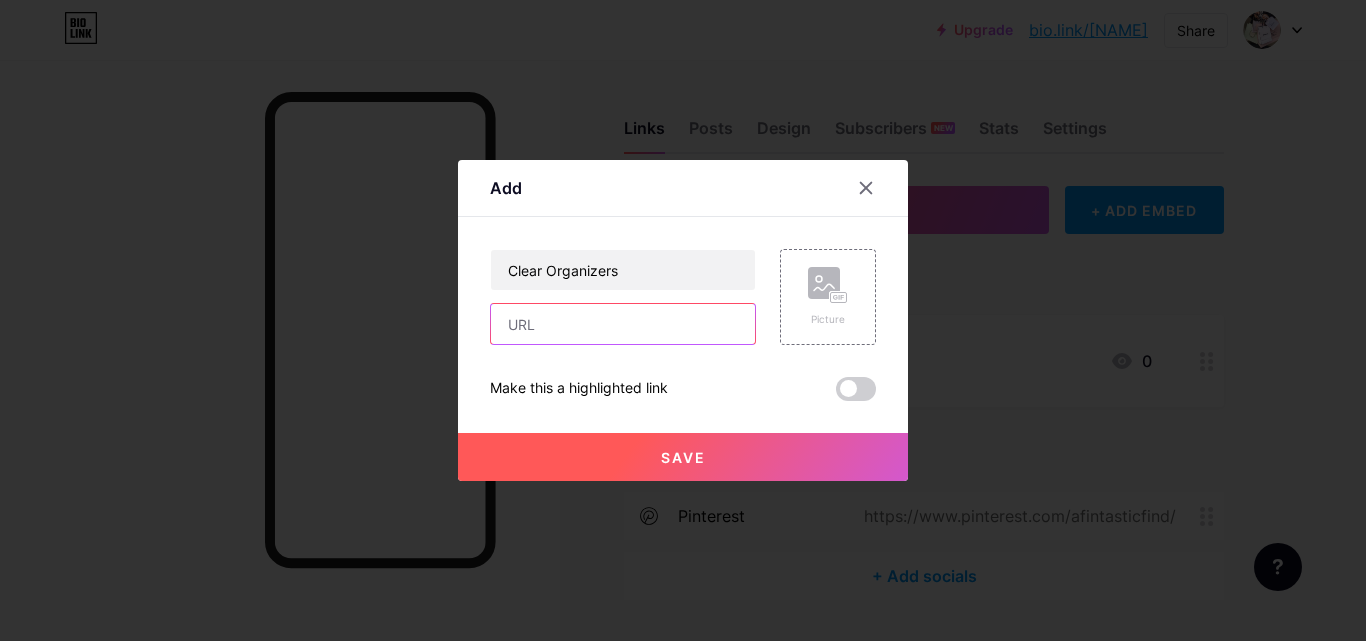 click at bounding box center [623, 324] 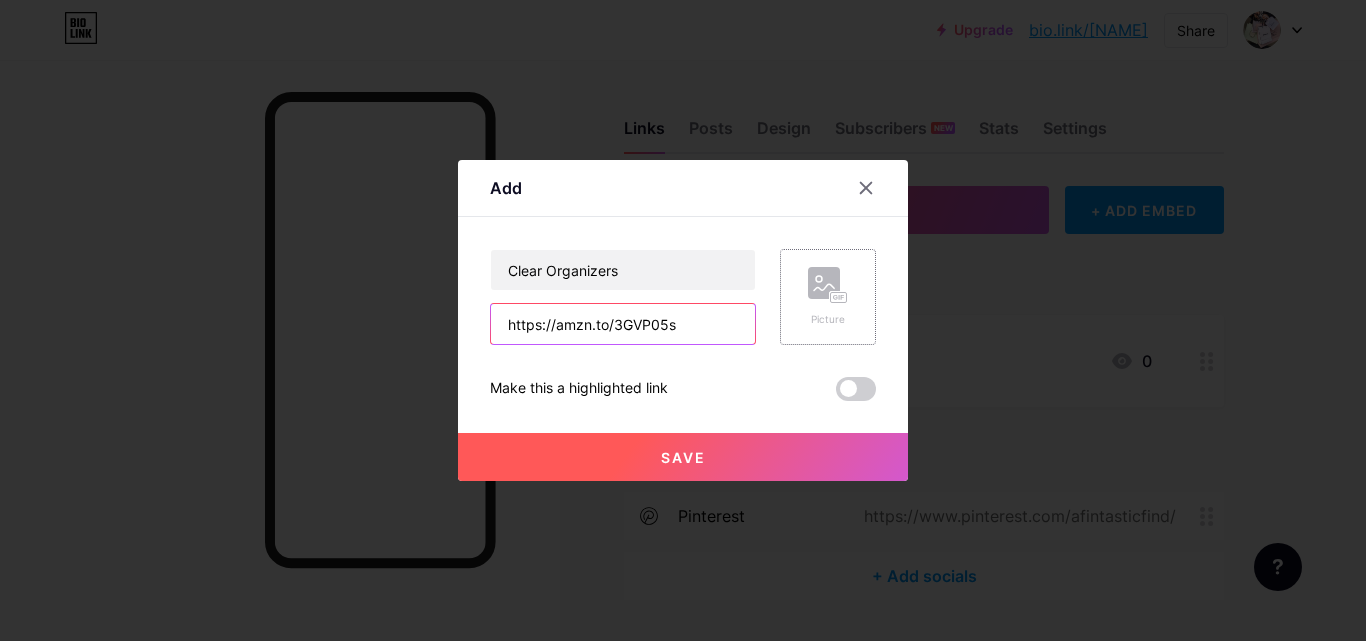 type on "https://amzn.to/3GVP05s" 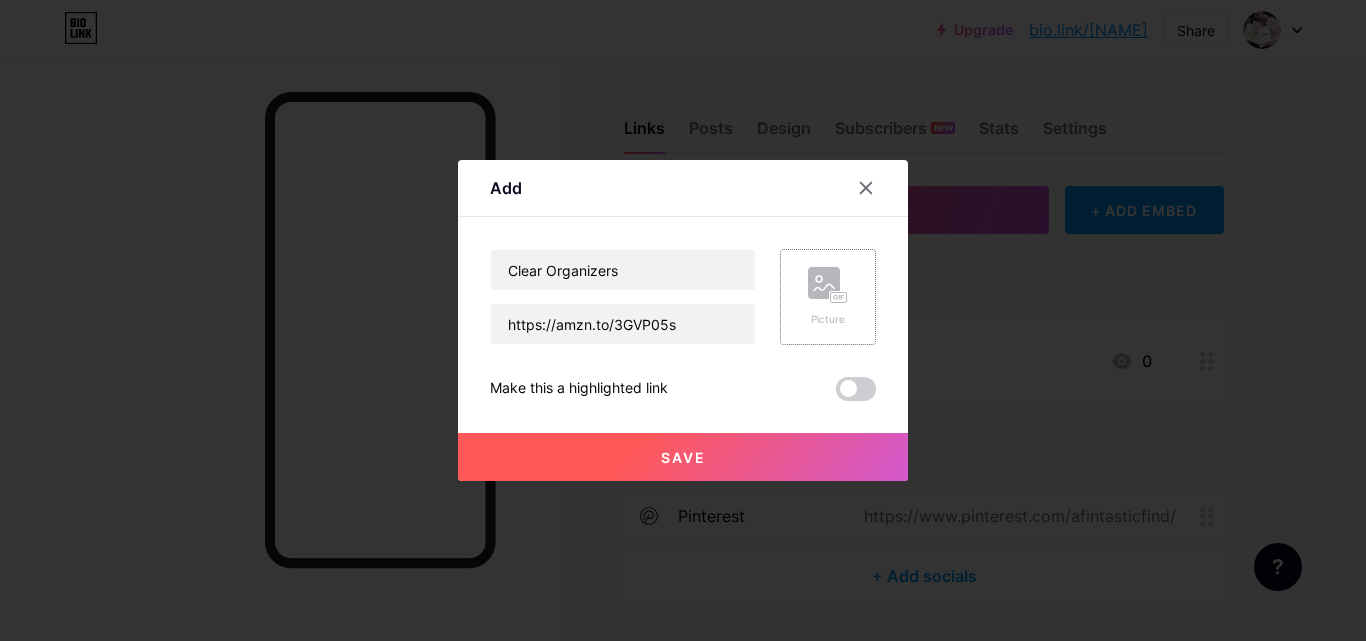 click on "Picture" at bounding box center (828, 297) 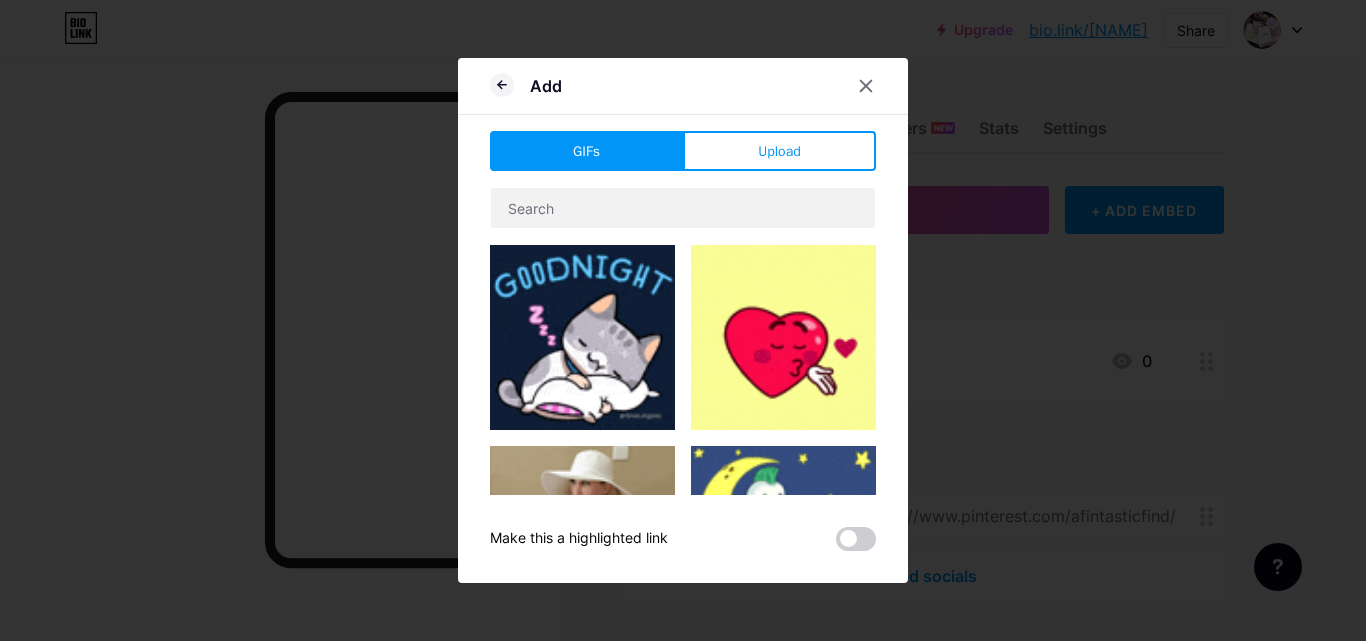 click at bounding box center (683, 320) 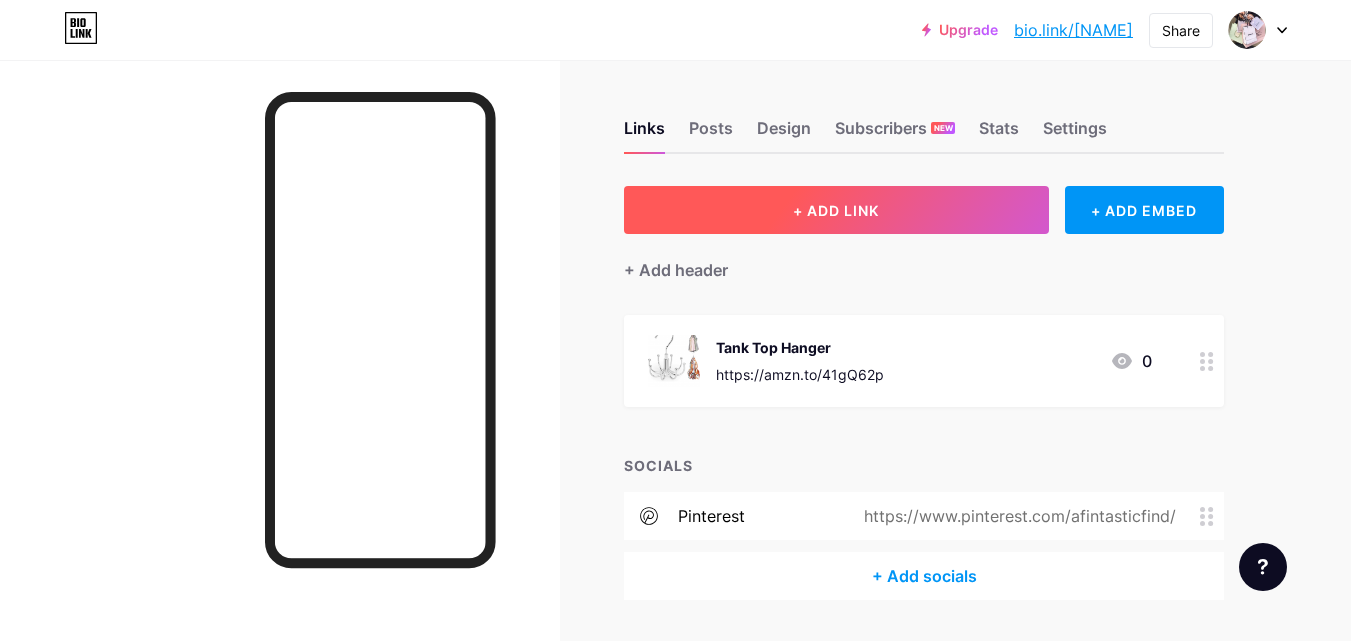 click on "+ ADD LINK" at bounding box center [836, 210] 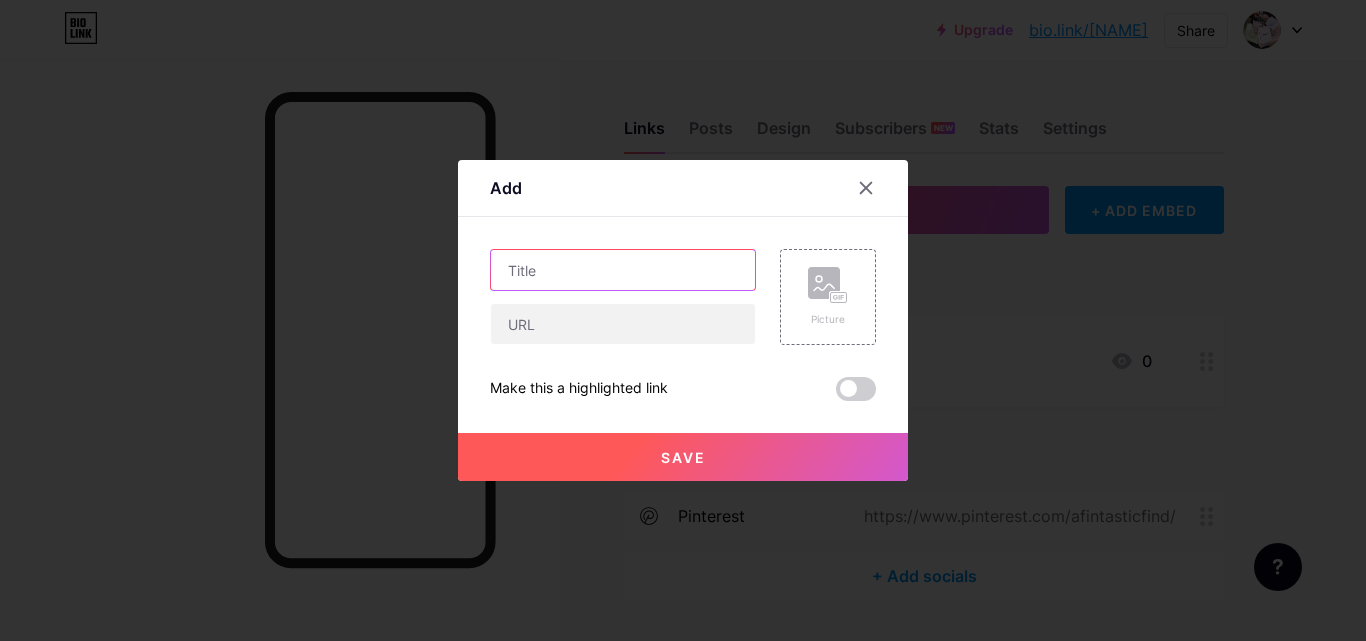 click at bounding box center (623, 270) 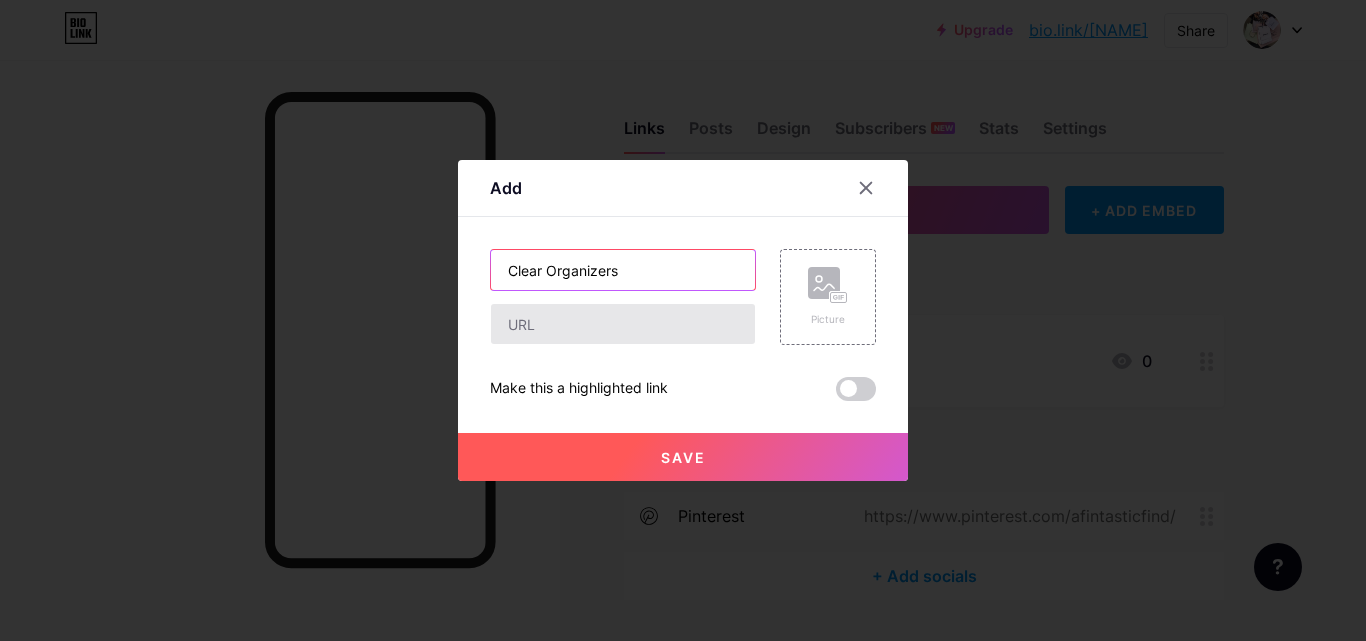 type on "Clear Organizers" 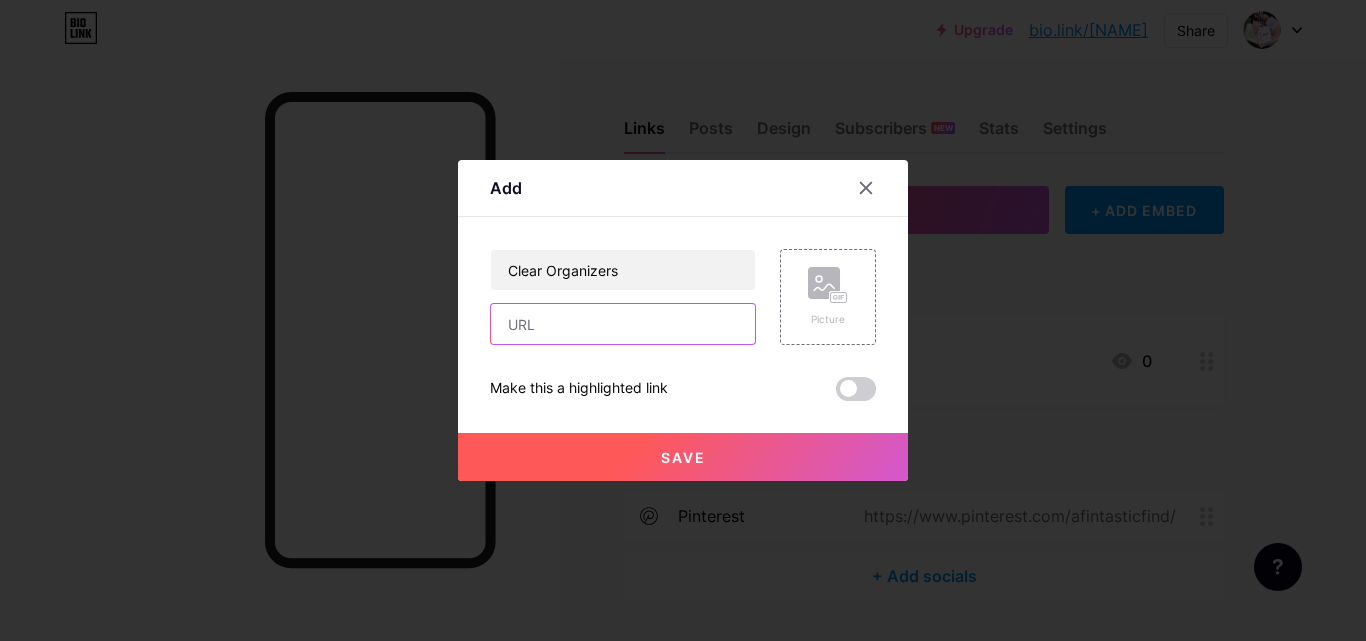 click at bounding box center (623, 324) 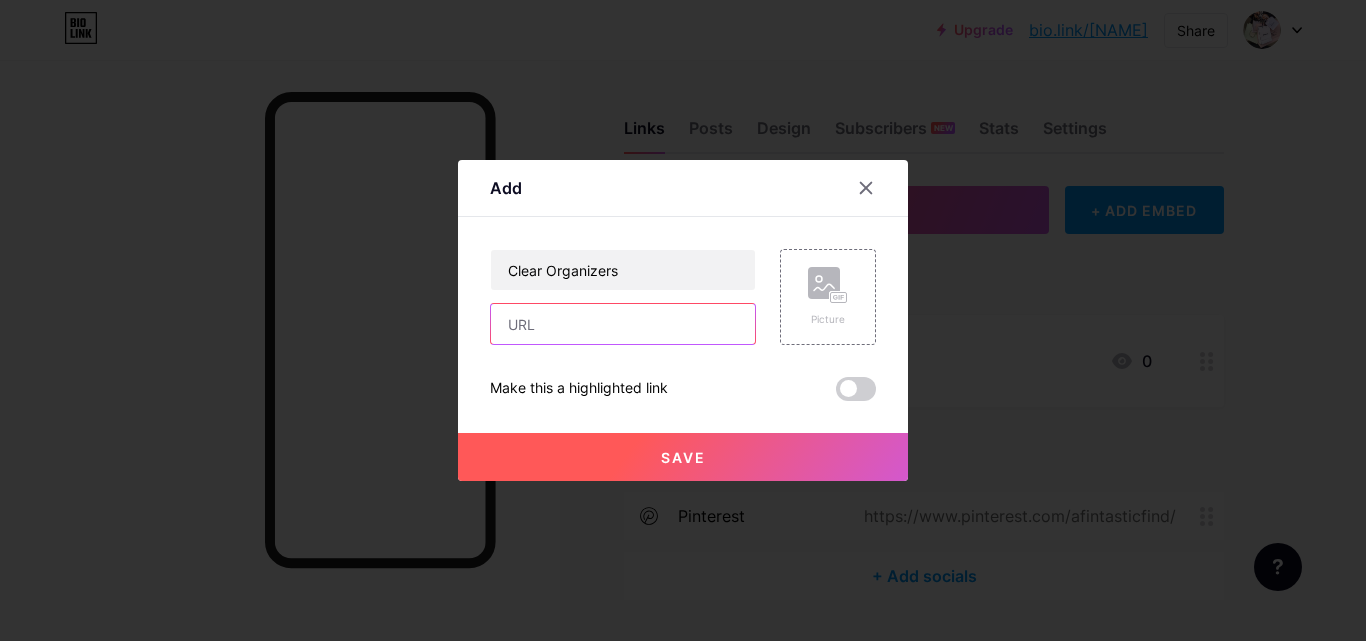 type on "https://amzn.to/3GVP05s" 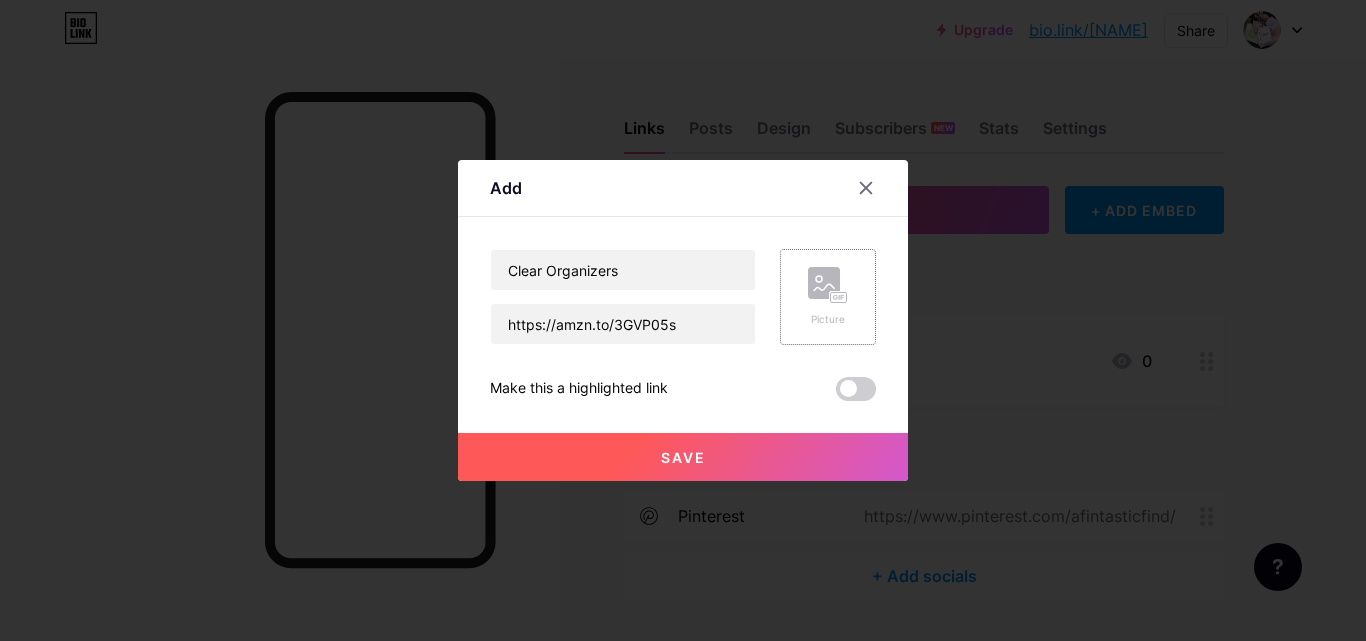click on "Picture" at bounding box center (828, 319) 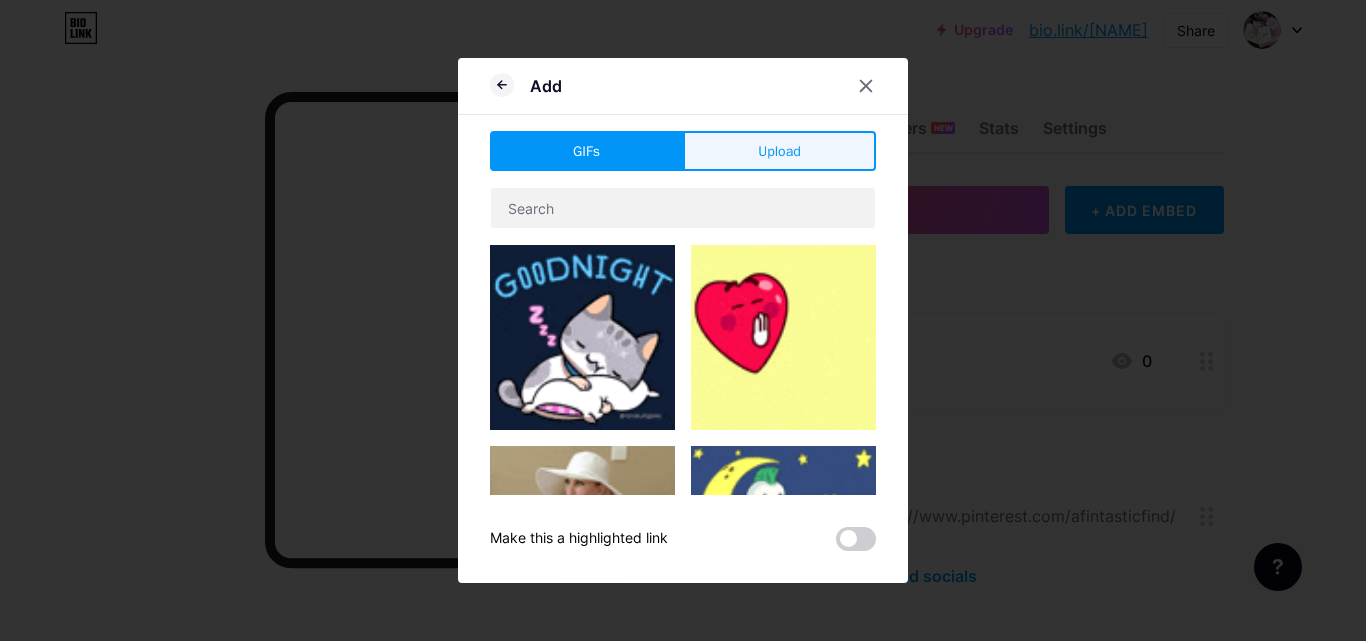 drag, startPoint x: 759, startPoint y: 146, endPoint x: 730, endPoint y: 160, distance: 32.202484 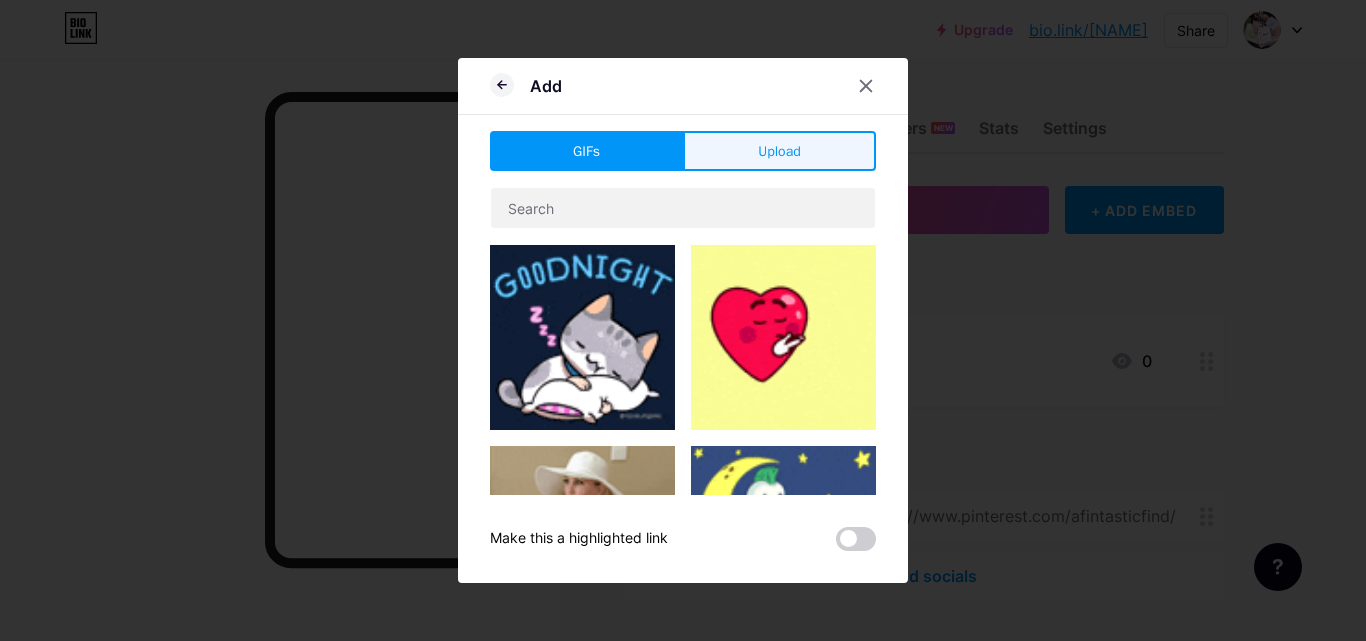 click on "Upload" at bounding box center (779, 151) 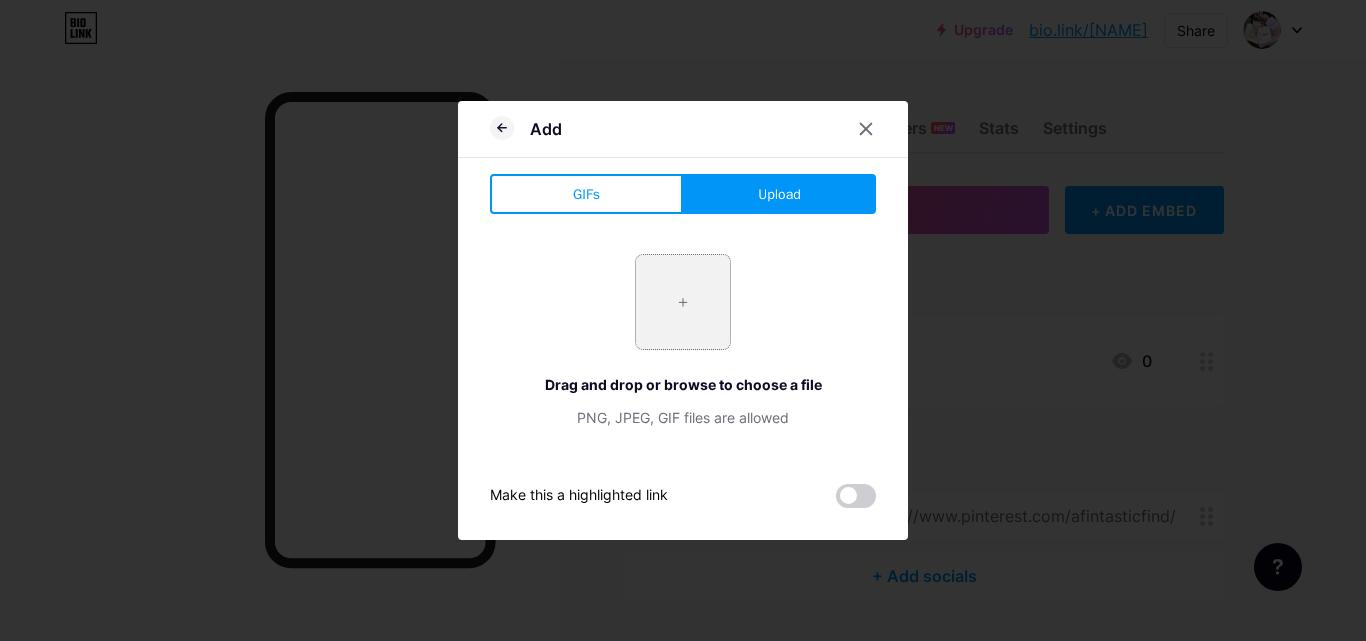 click at bounding box center [683, 302] 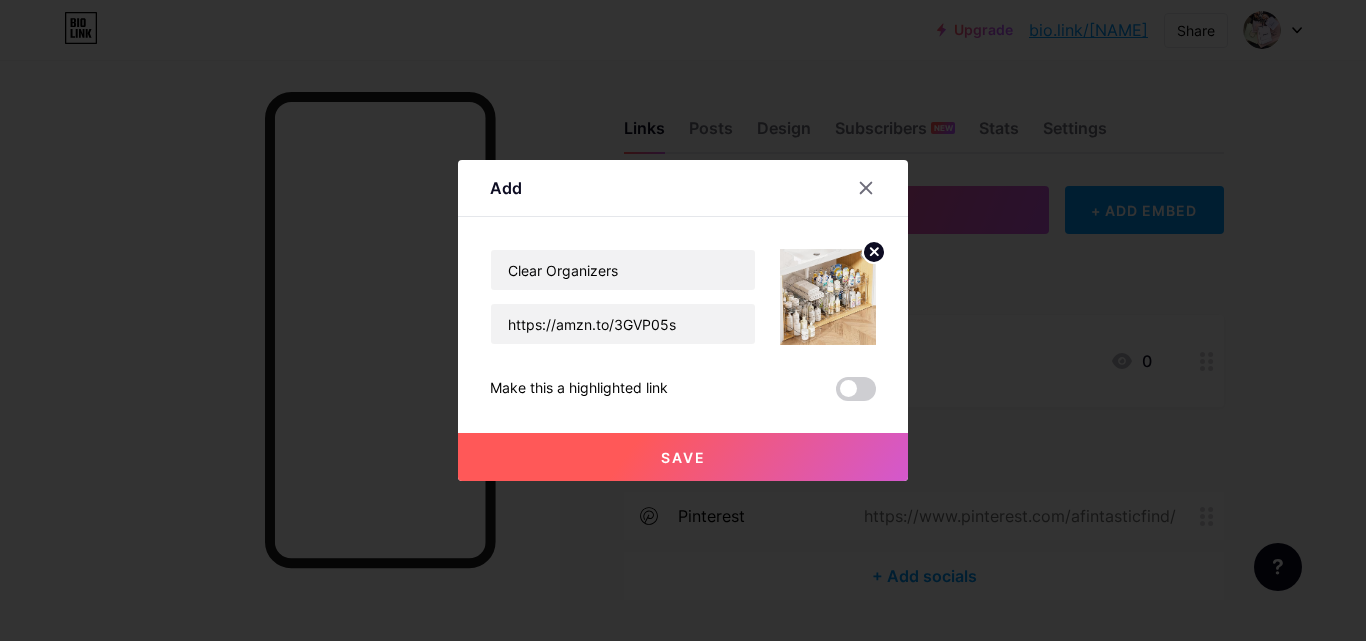 click on "Save" at bounding box center (683, 457) 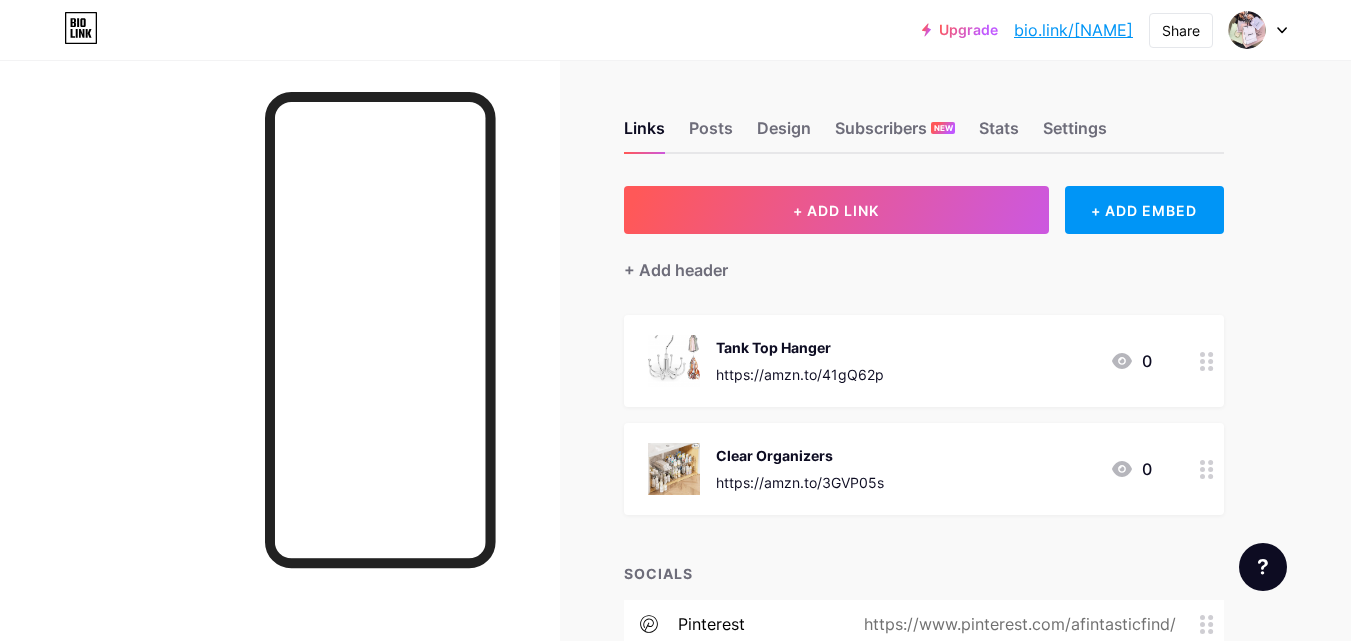 click on "Links
Posts
Design
Subscribers
NEW
Stats
Settings       + ADD LINK     + ADD EMBED
+ Add header
Tank Top Hanger
https://amzn.to/41gQ62p
0
Clear Organizers
https://amzn.to/3GVP05s
0
SOCIALS
pinterest
https://www.pinterest.com/afintasticfind/               + Add socials                       Feature requests             Help center         Contact support" at bounding box center [654, 434] 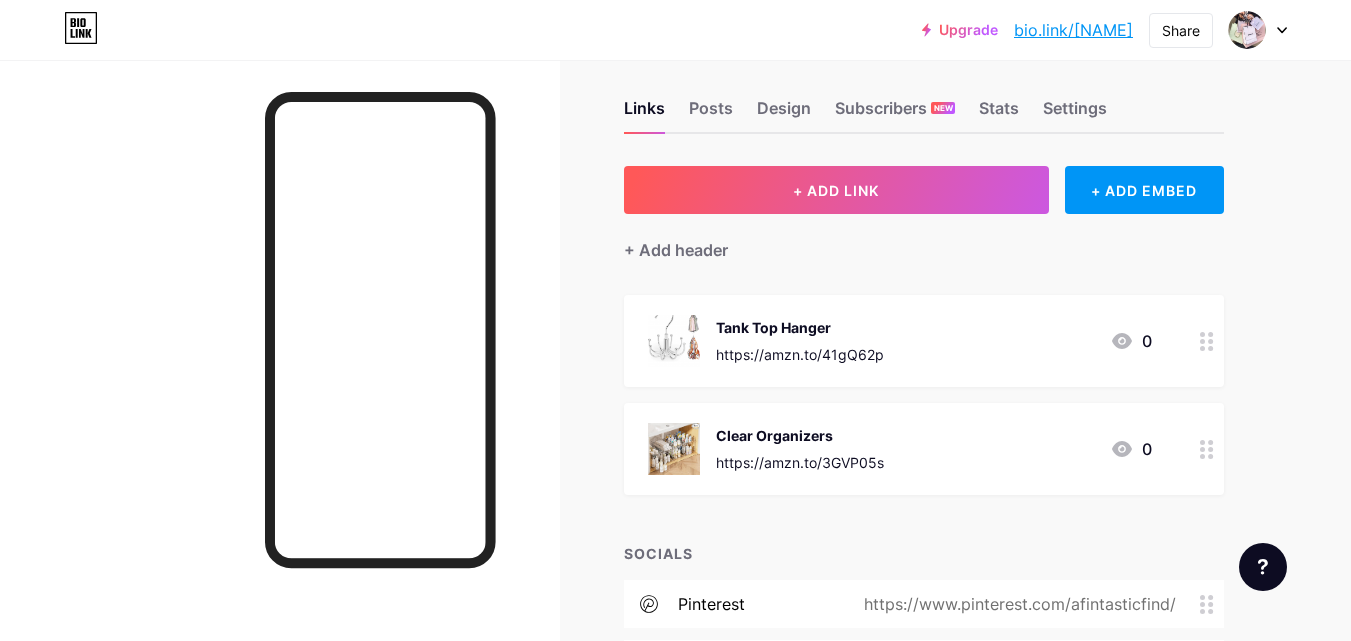 scroll, scrollTop: 0, scrollLeft: 0, axis: both 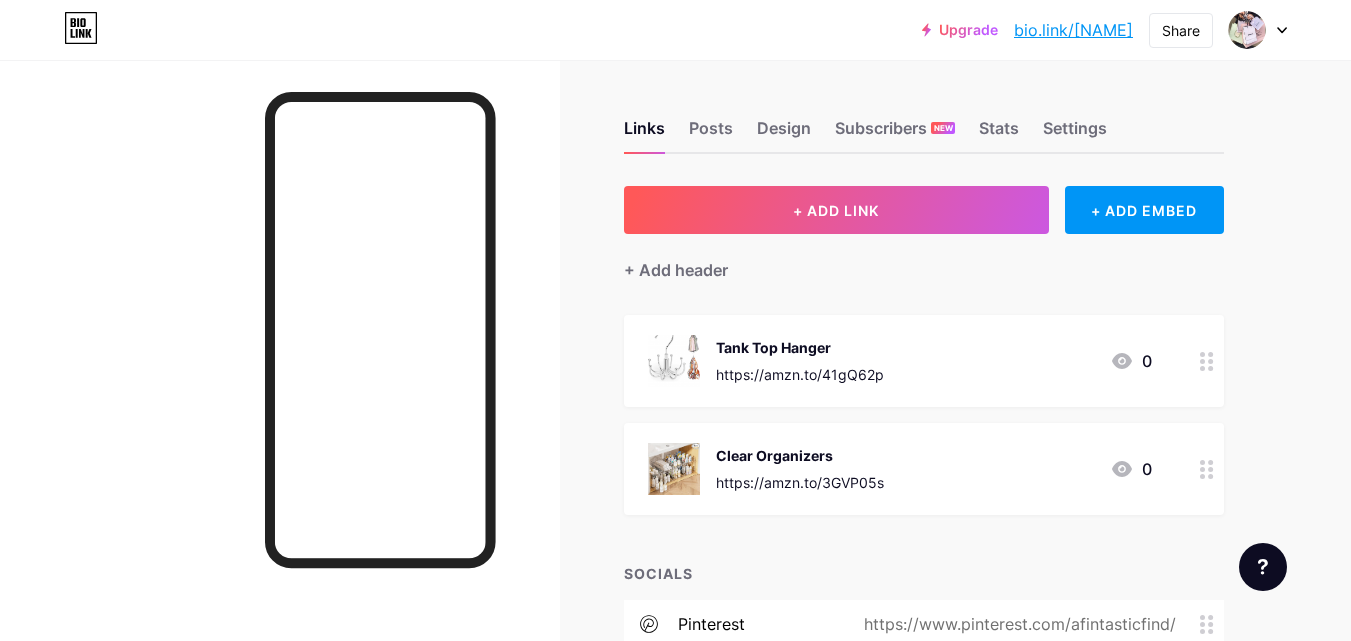 click on "Links
Posts
Design
Subscribers
NEW
Stats
Settings" at bounding box center [924, 119] 